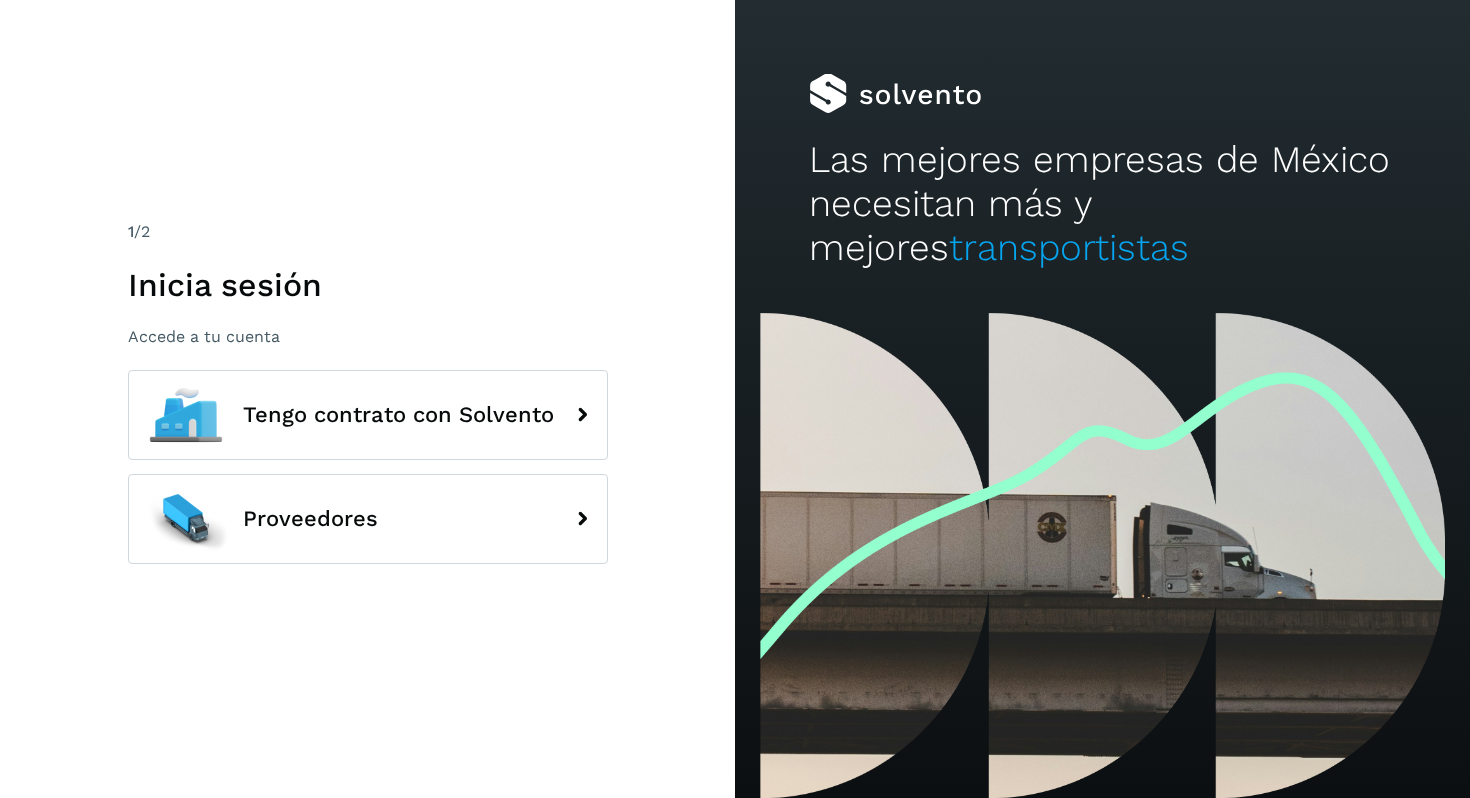 scroll, scrollTop: 0, scrollLeft: 0, axis: both 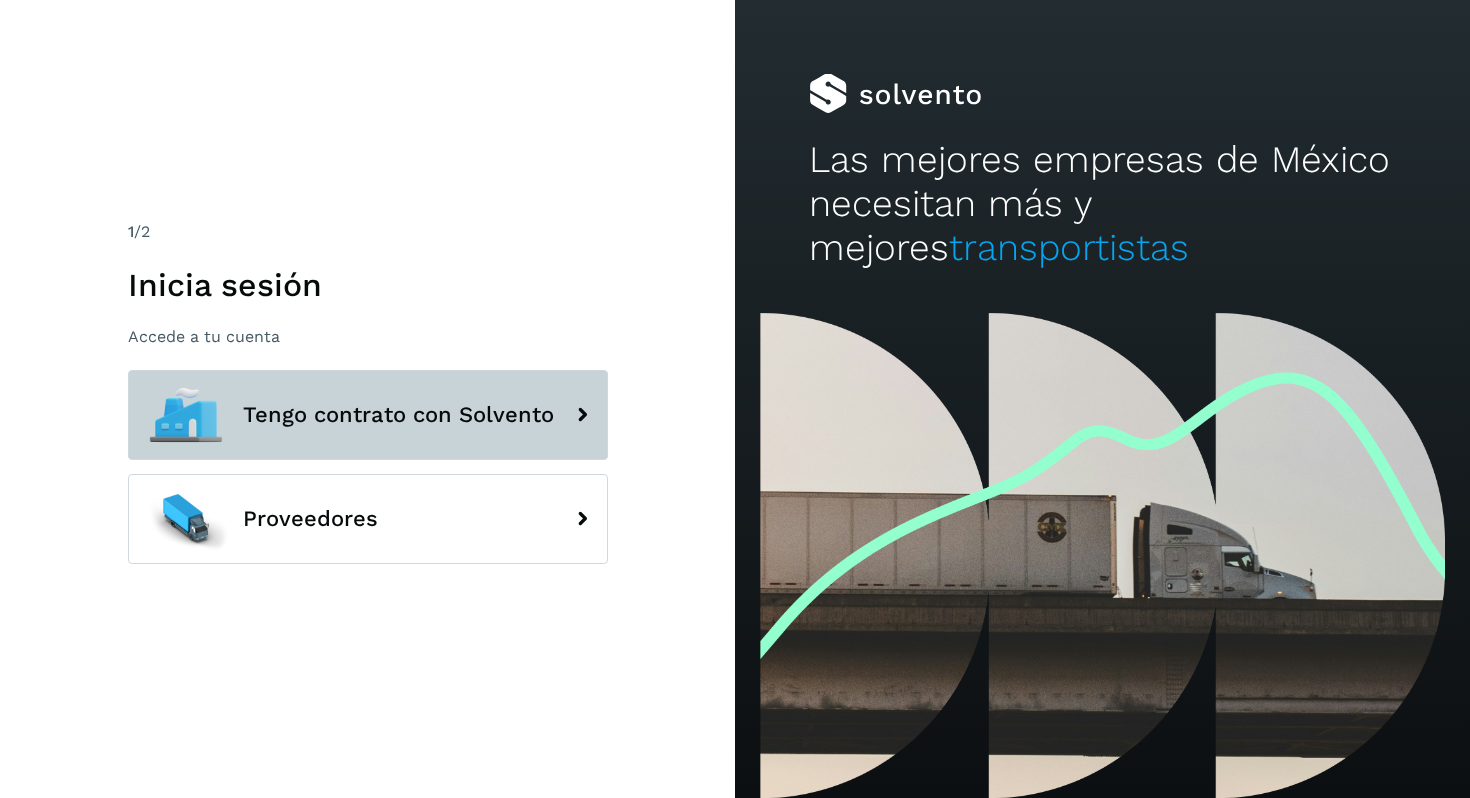 click on "Tengo contrato con Solvento" 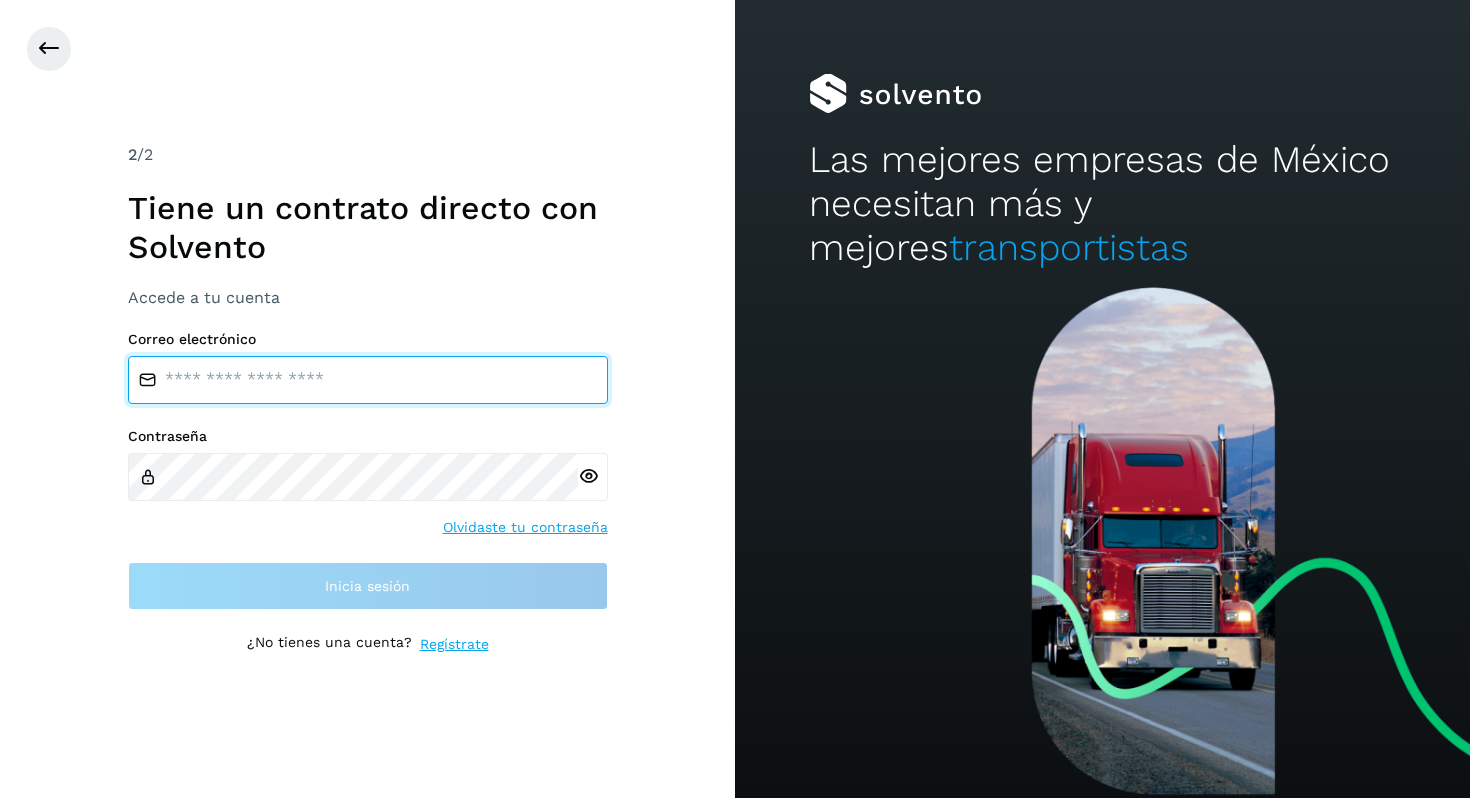 click at bounding box center [368, 380] 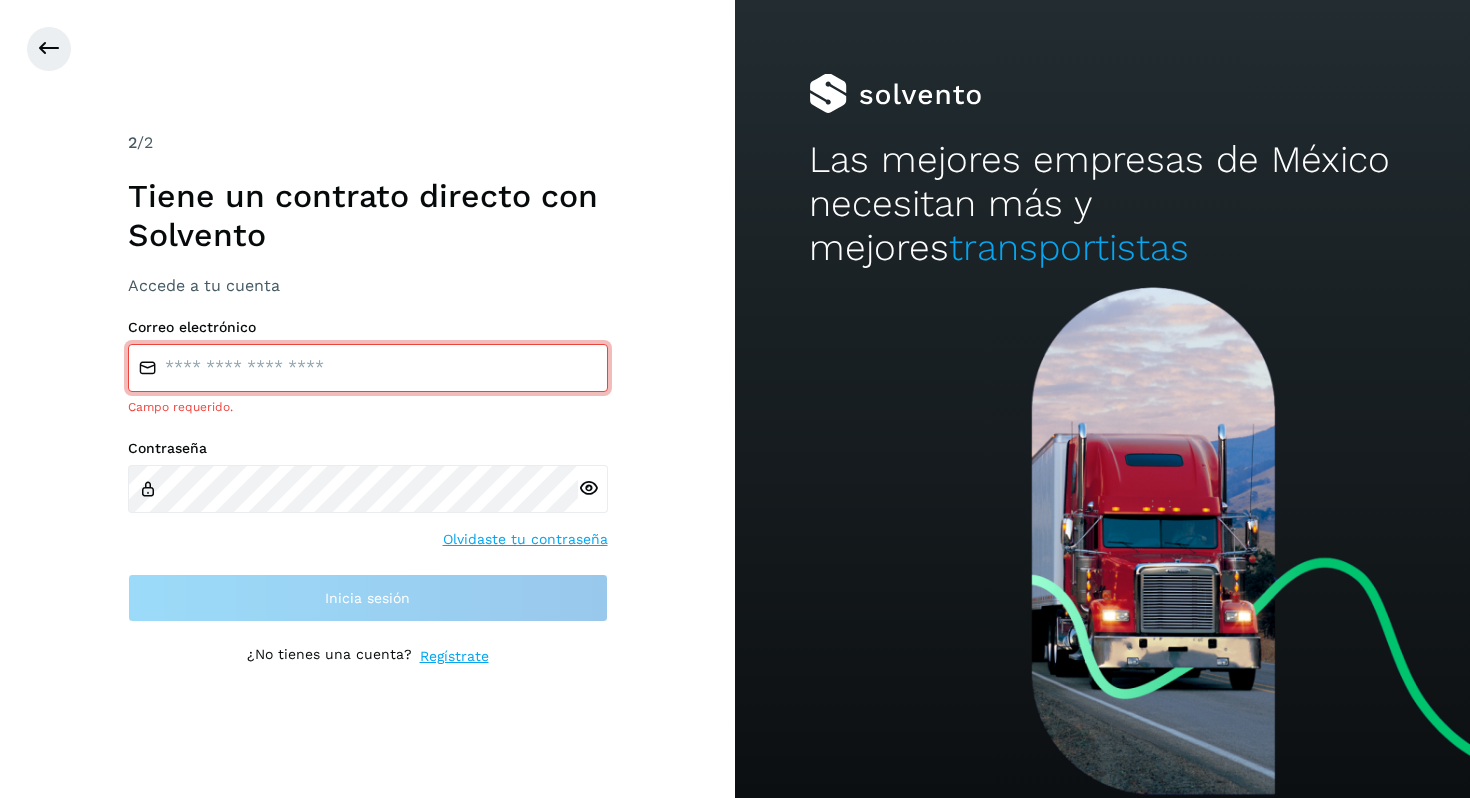 type on "**********" 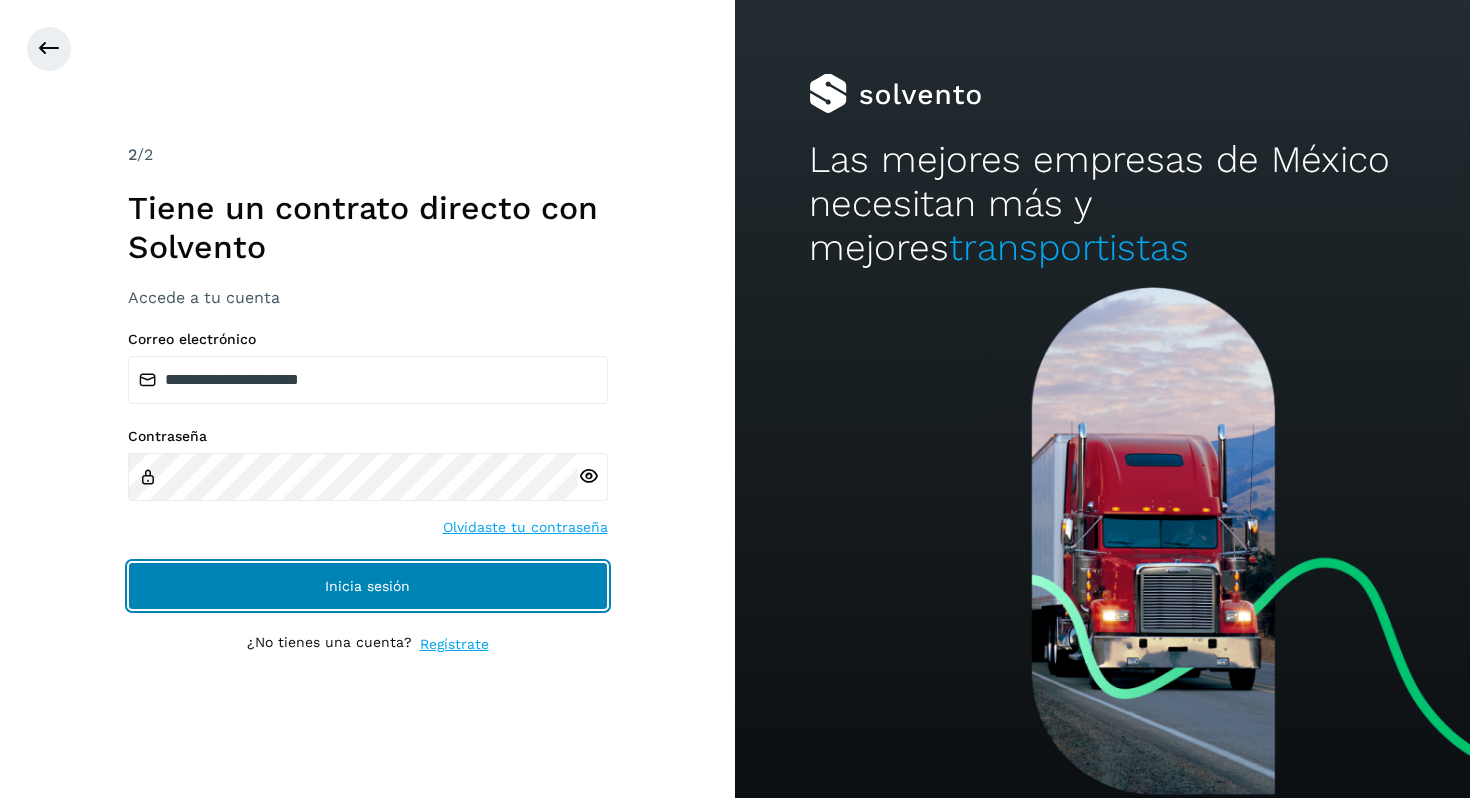 click on "Inicia sesión" at bounding box center (368, 586) 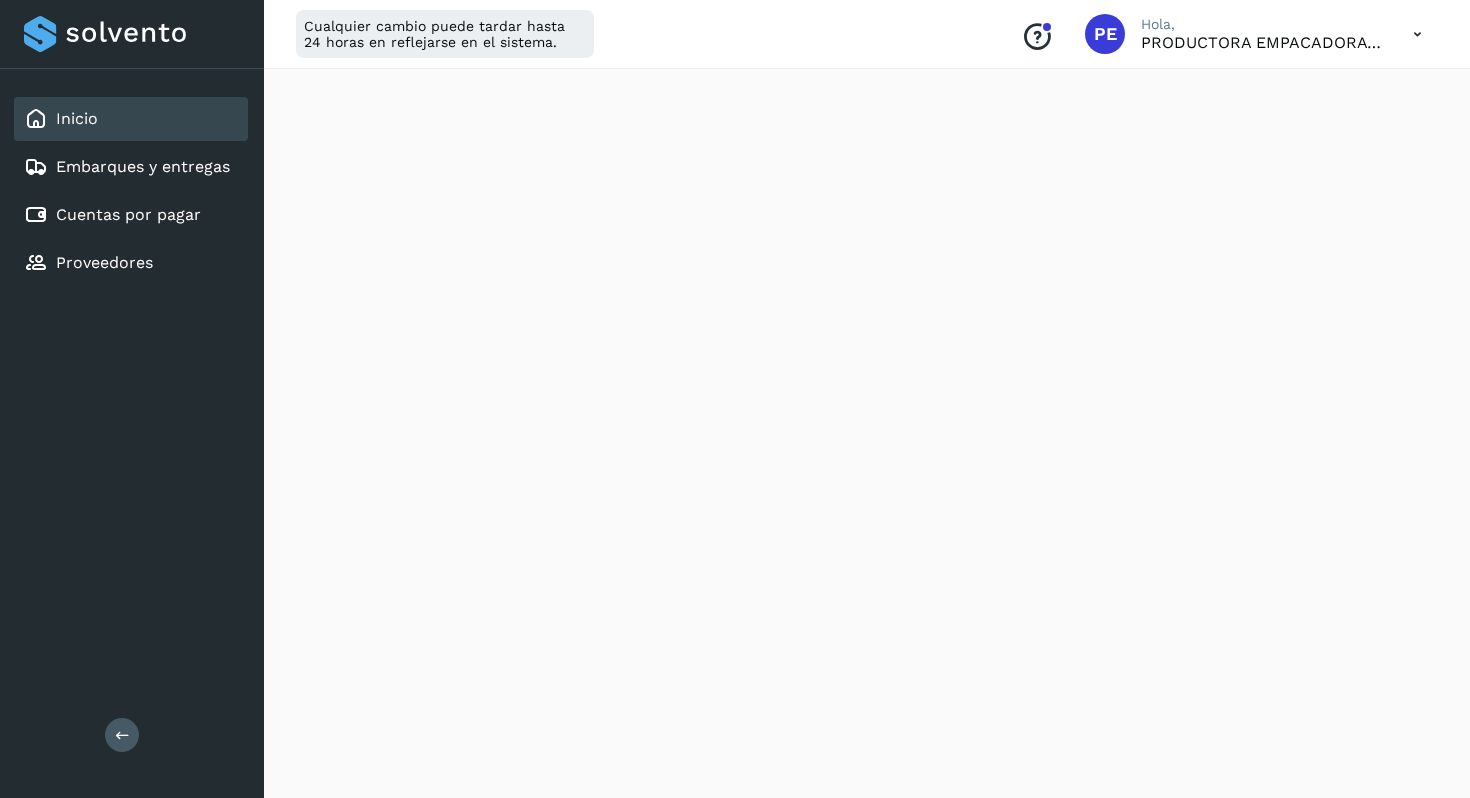 scroll, scrollTop: 200, scrollLeft: 0, axis: vertical 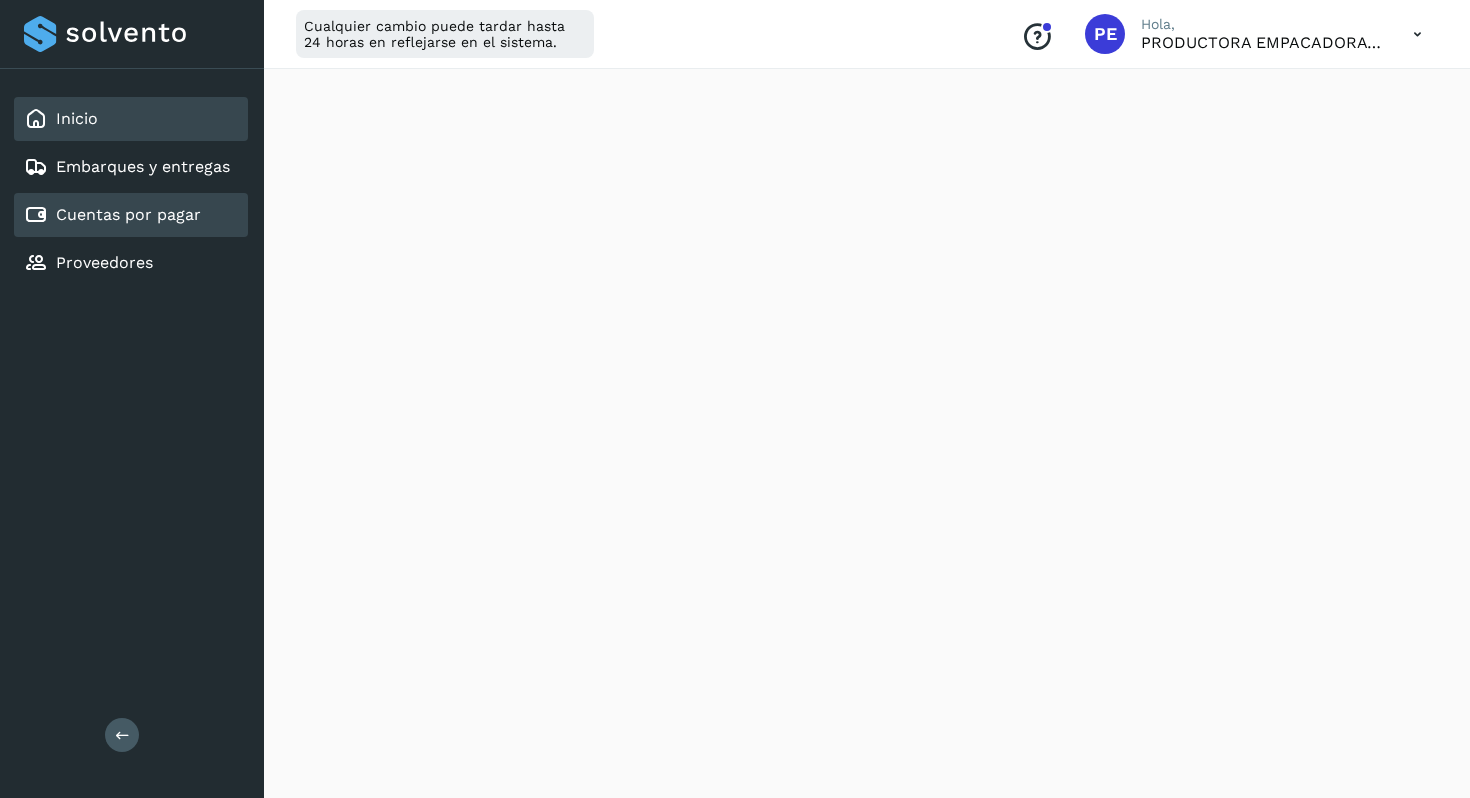 click on "Cuentas por pagar" at bounding box center [128, 214] 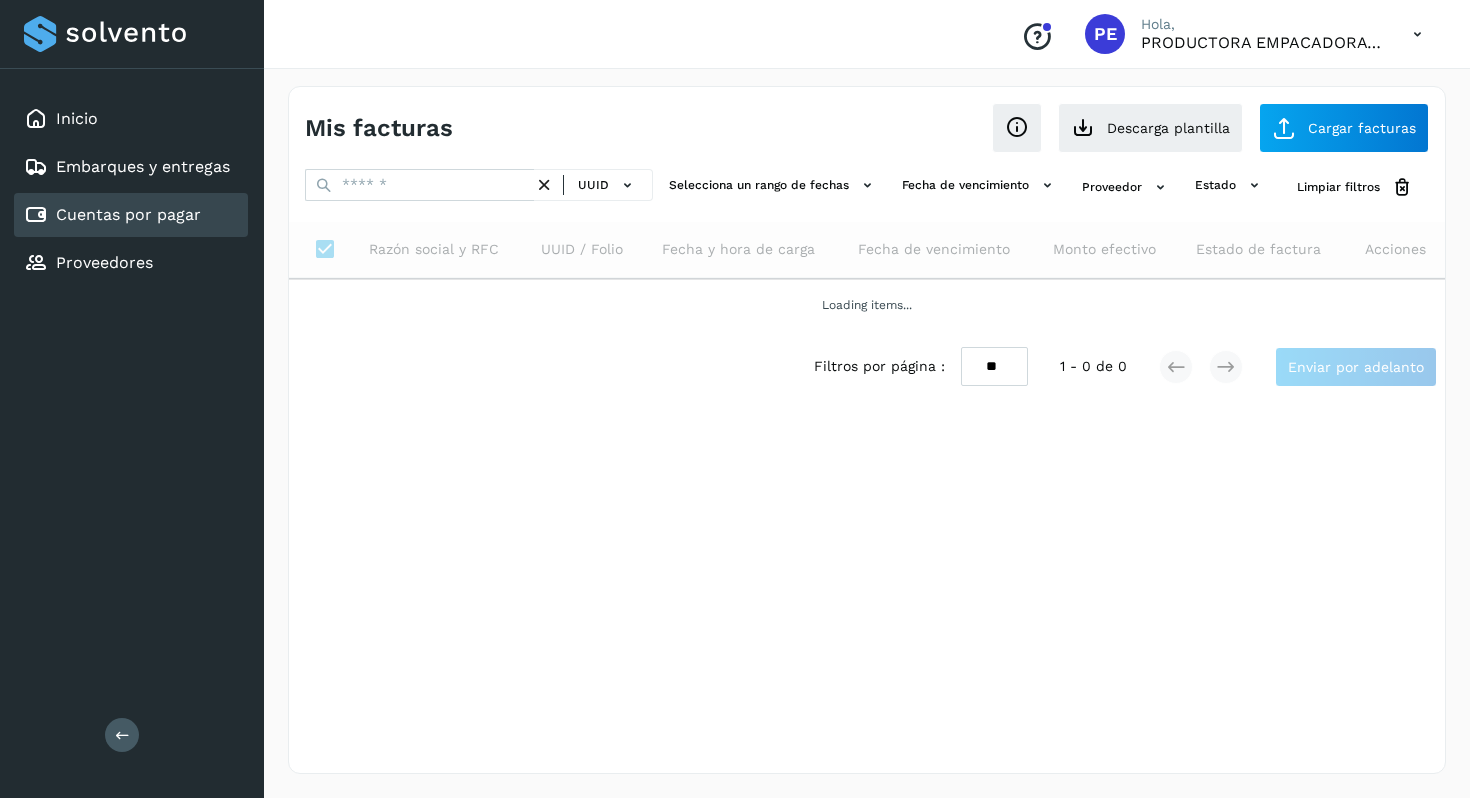 scroll, scrollTop: 0, scrollLeft: 0, axis: both 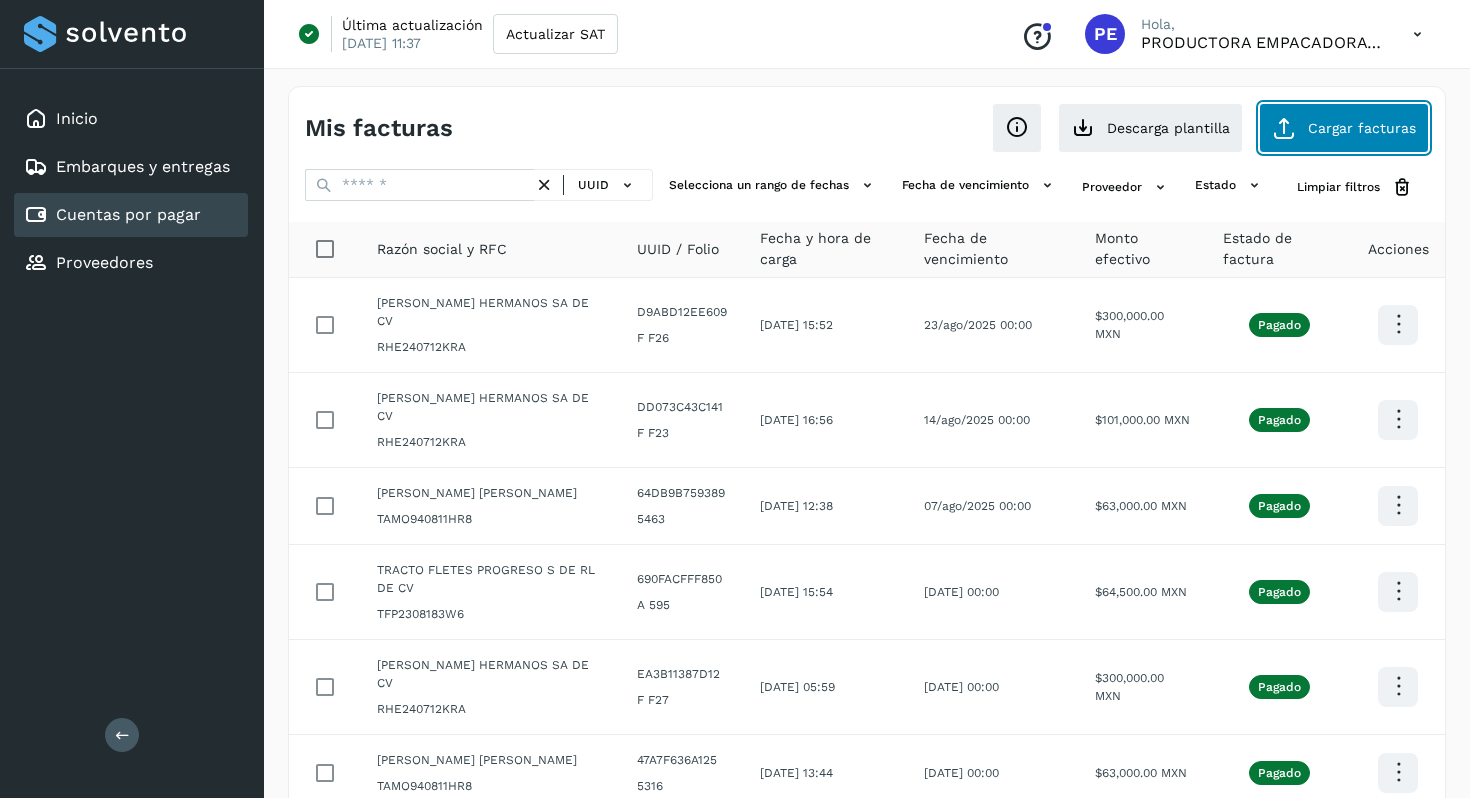 click on "Cargar facturas" 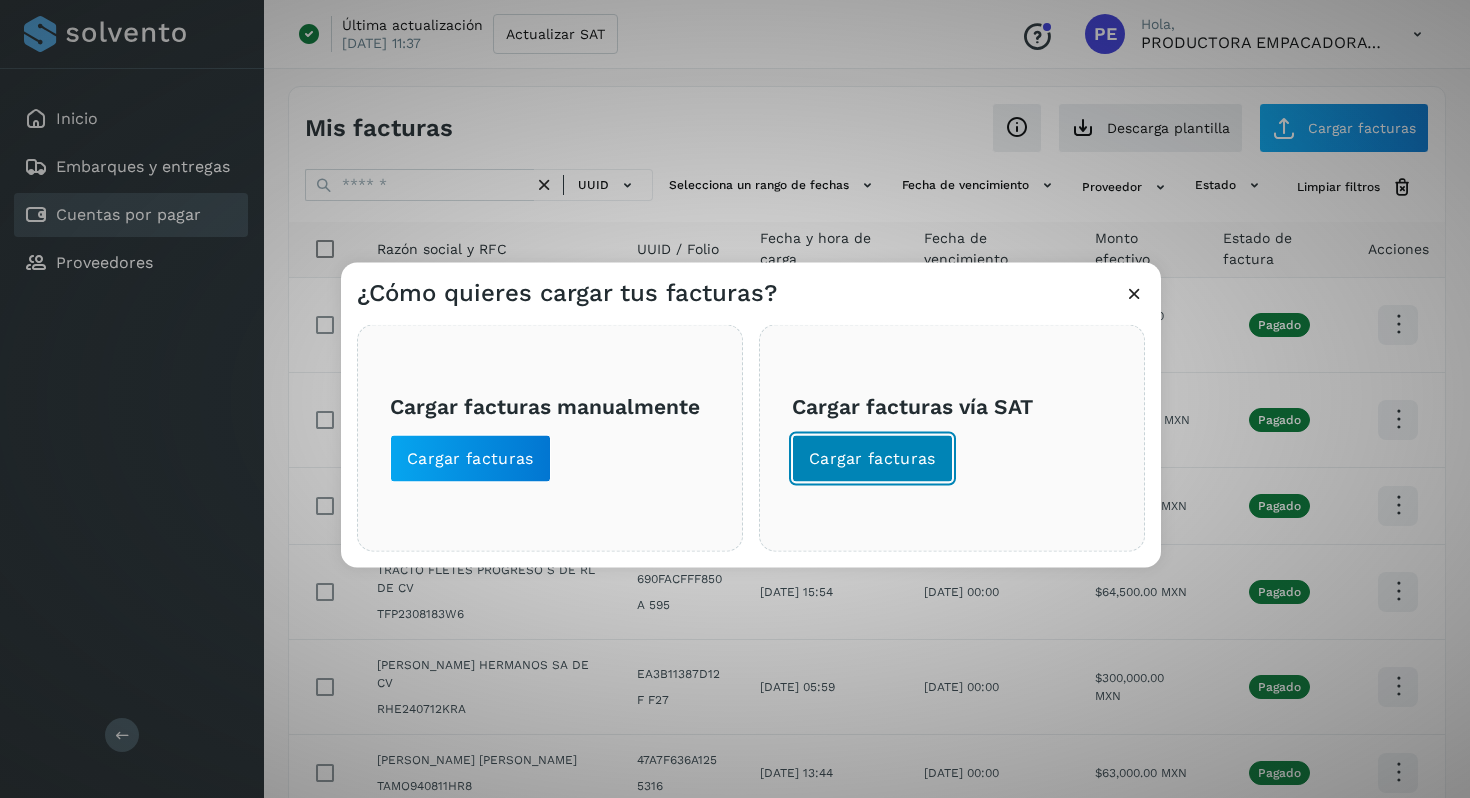 click on "Cargar facturas" 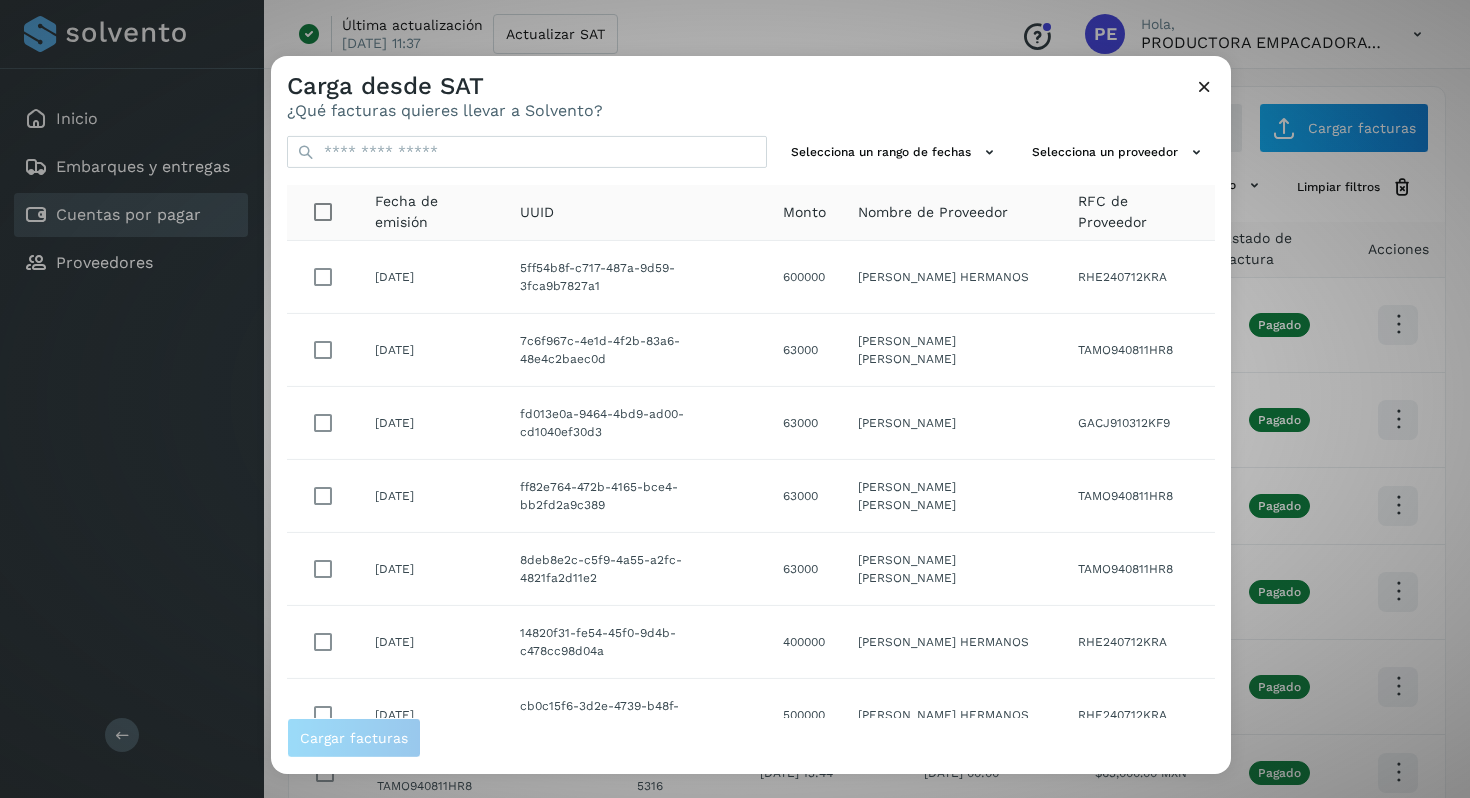 click on "14820f31-fe54-45f0-9d4b-c478cc98d04a" 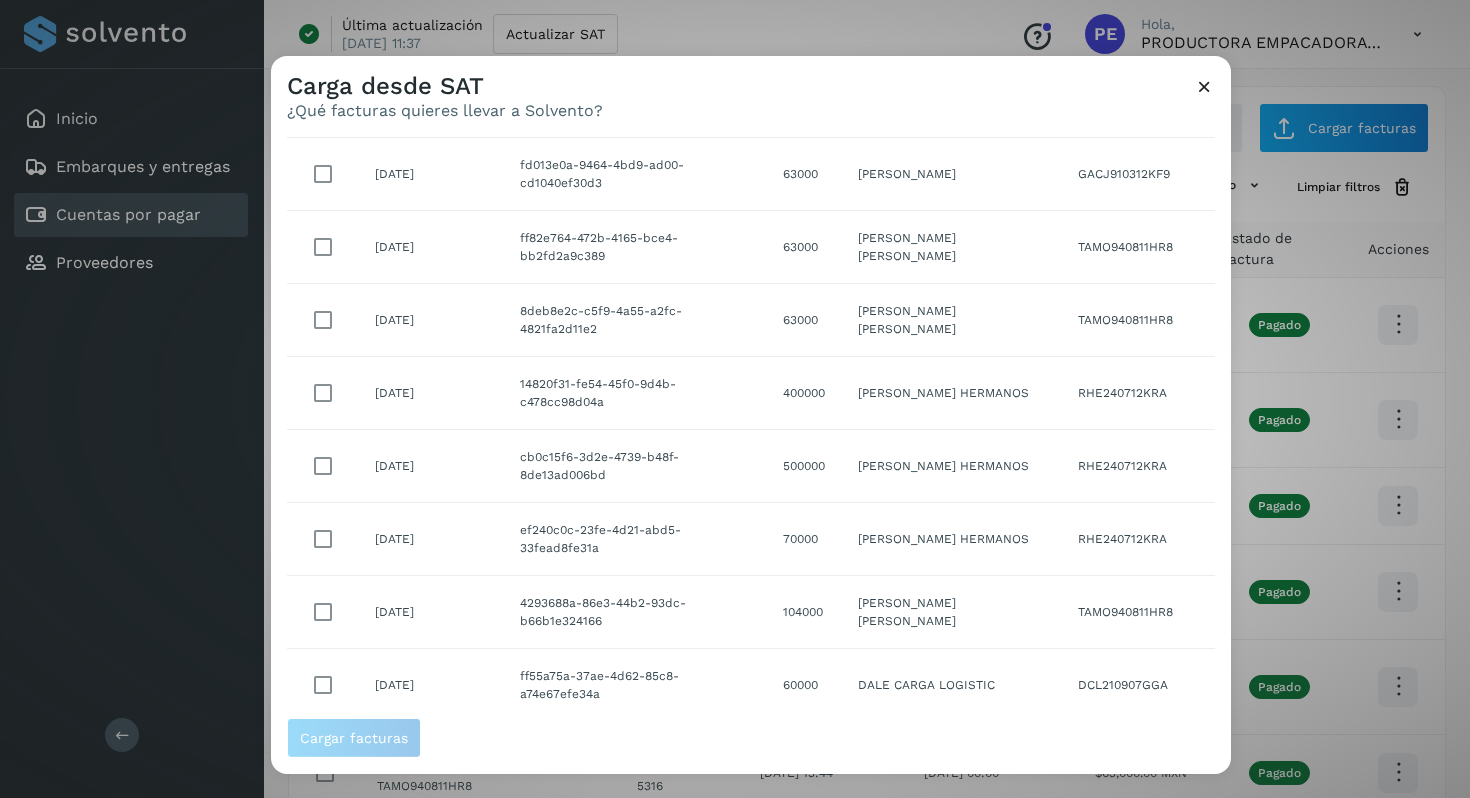 scroll, scrollTop: 307, scrollLeft: 0, axis: vertical 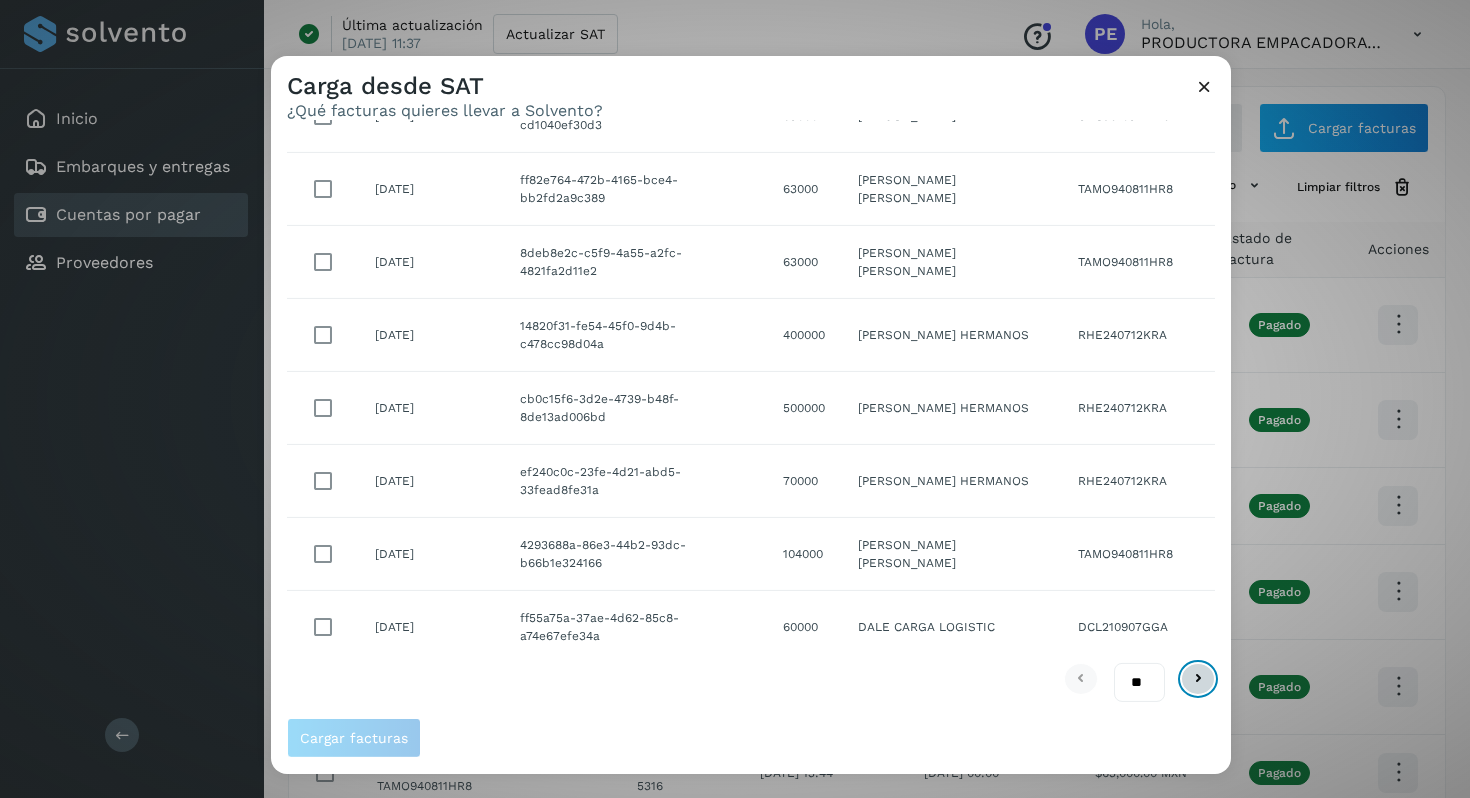 click at bounding box center [1198, 679] 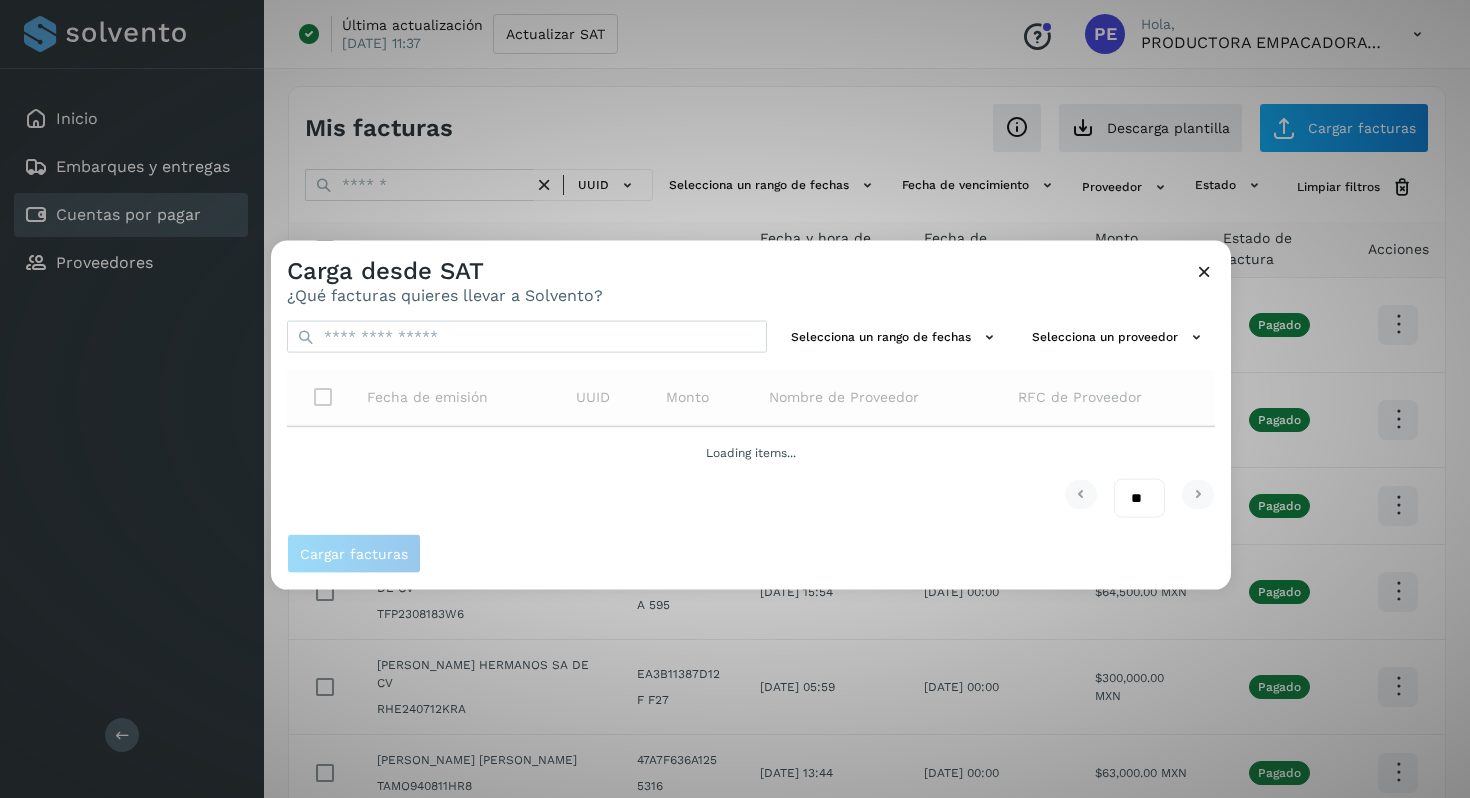 scroll, scrollTop: 0, scrollLeft: 0, axis: both 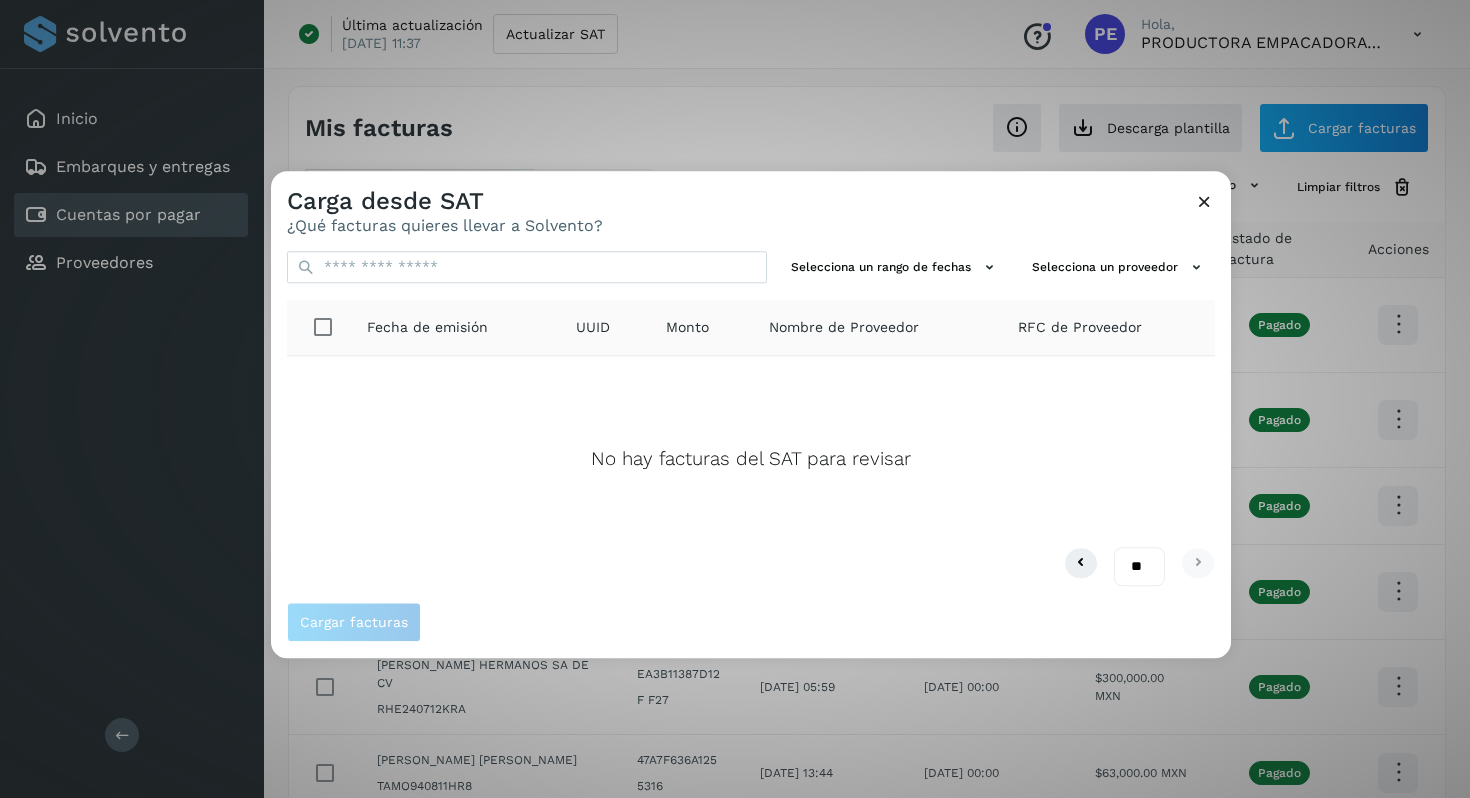 click at bounding box center (1204, 201) 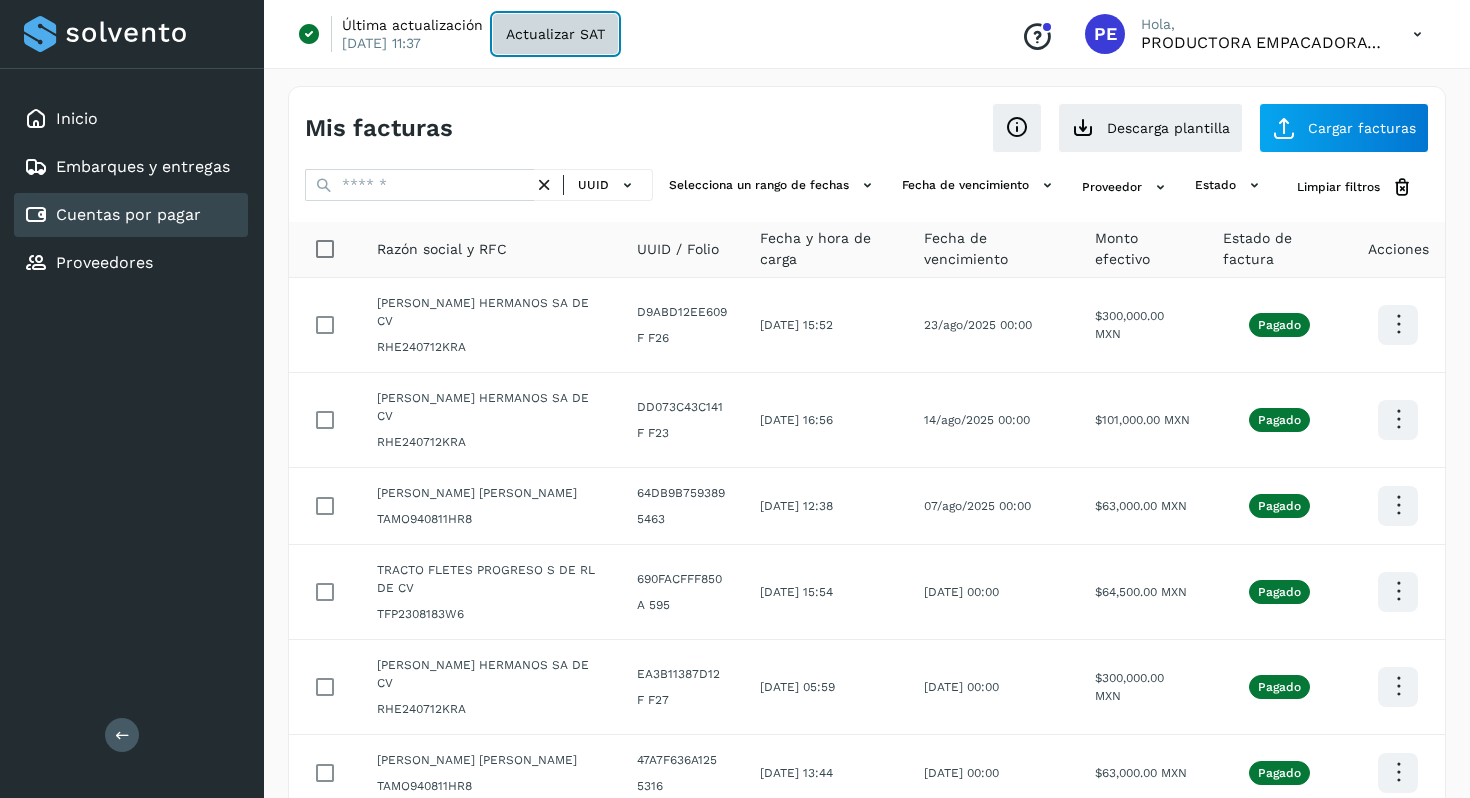 click on "Actualizar SAT" 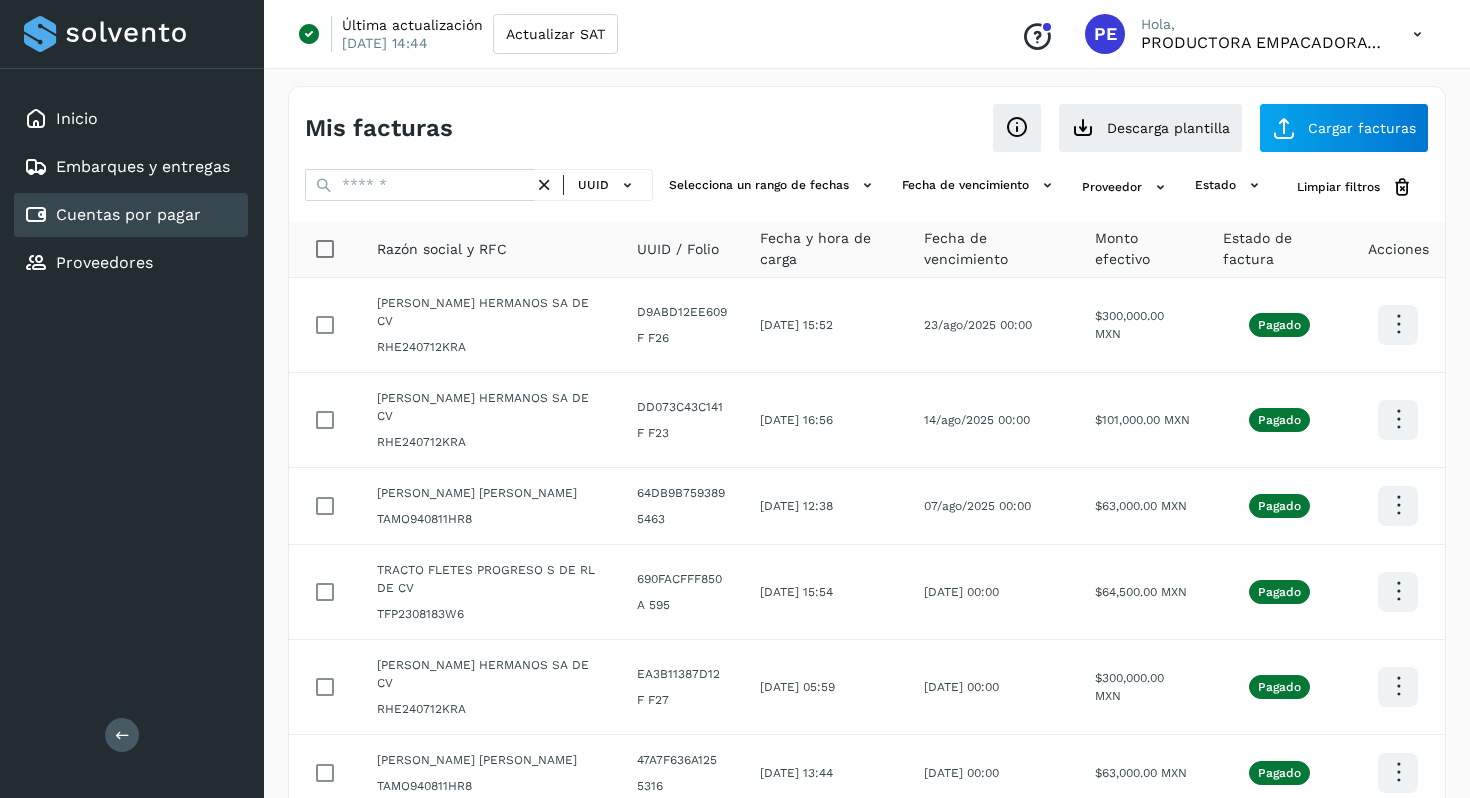 click on "Mis facturas" at bounding box center (586, 128) 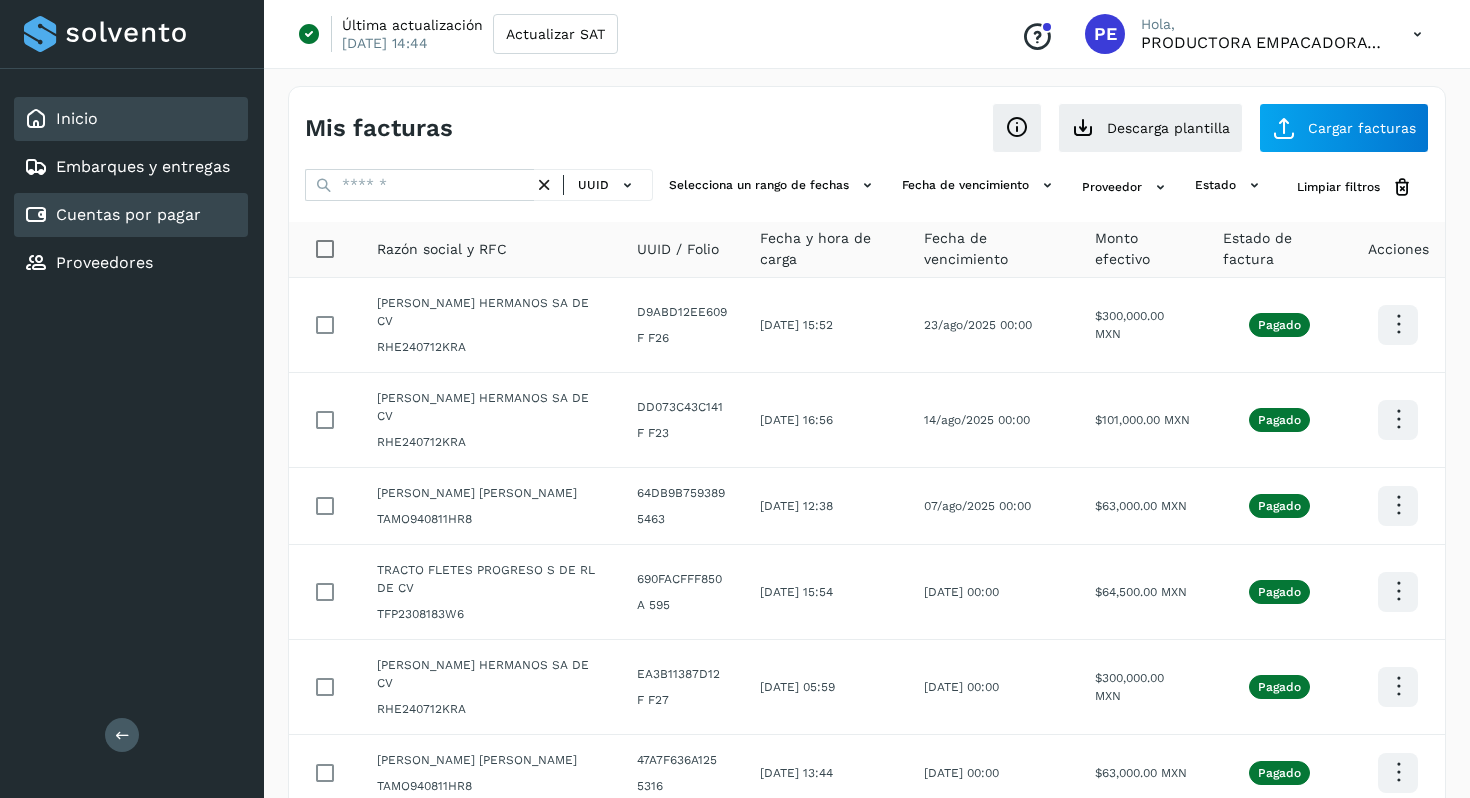click on "Inicio" 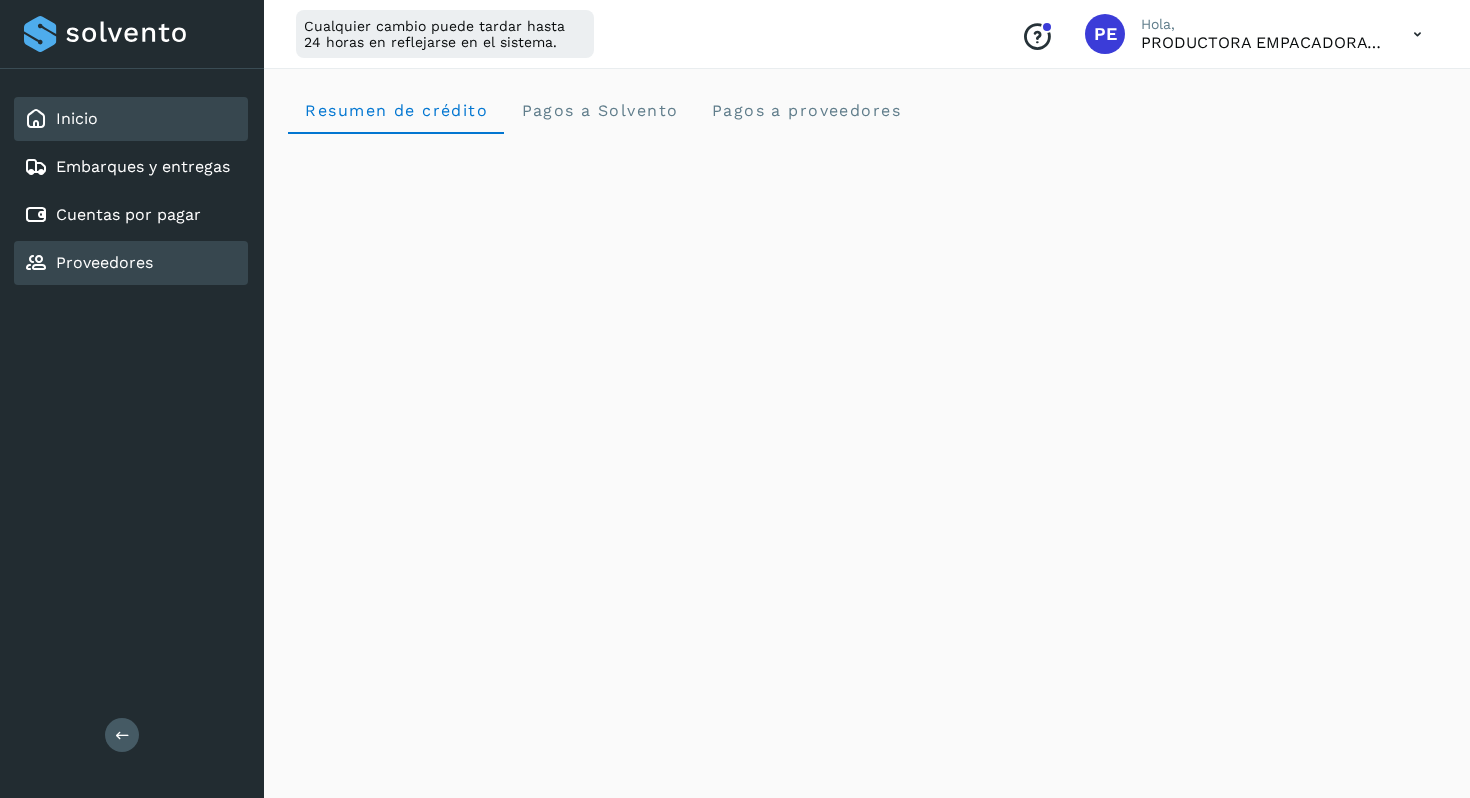 click on "Proveedores" at bounding box center [104, 262] 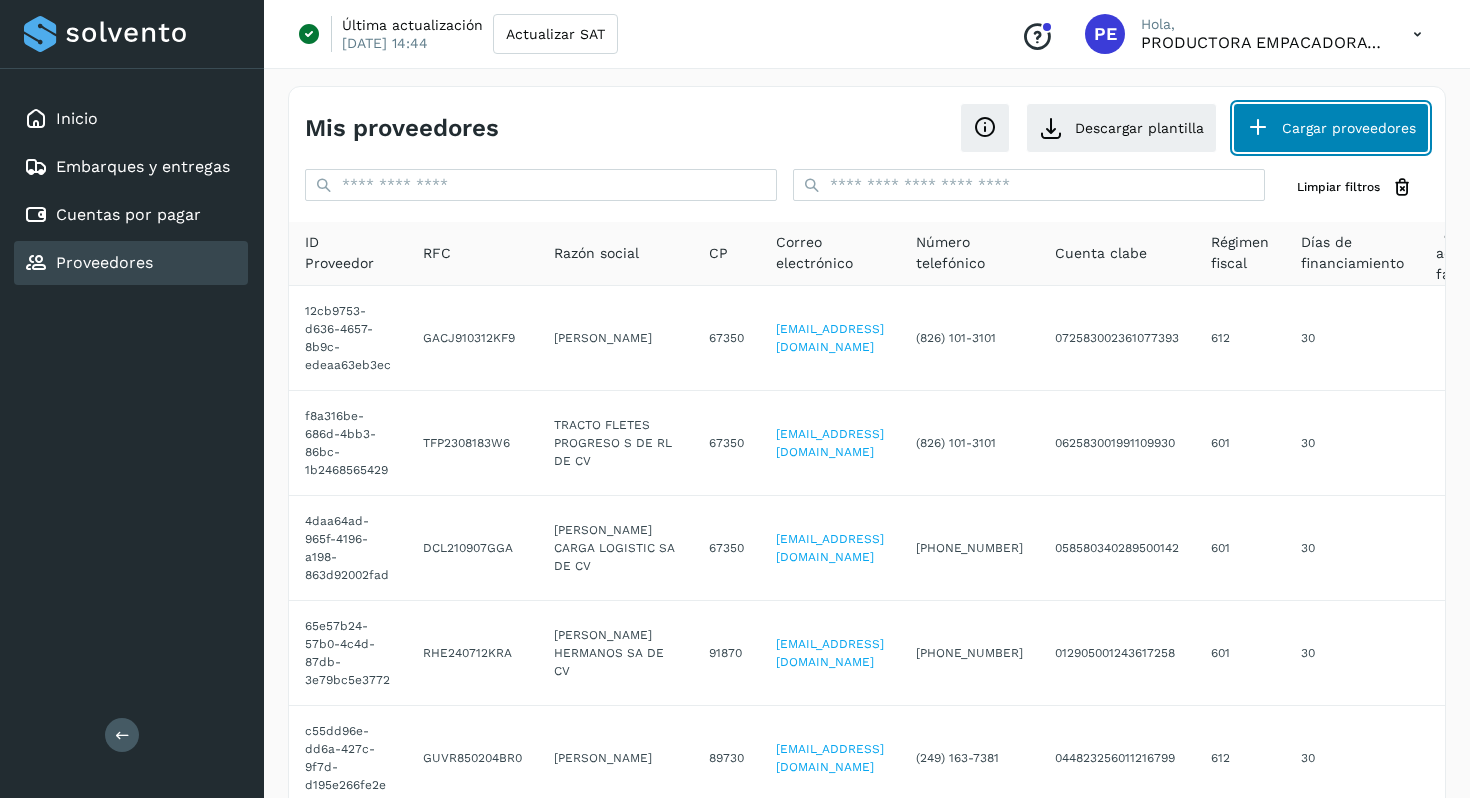 click on "Cargar proveedores" at bounding box center [1331, 128] 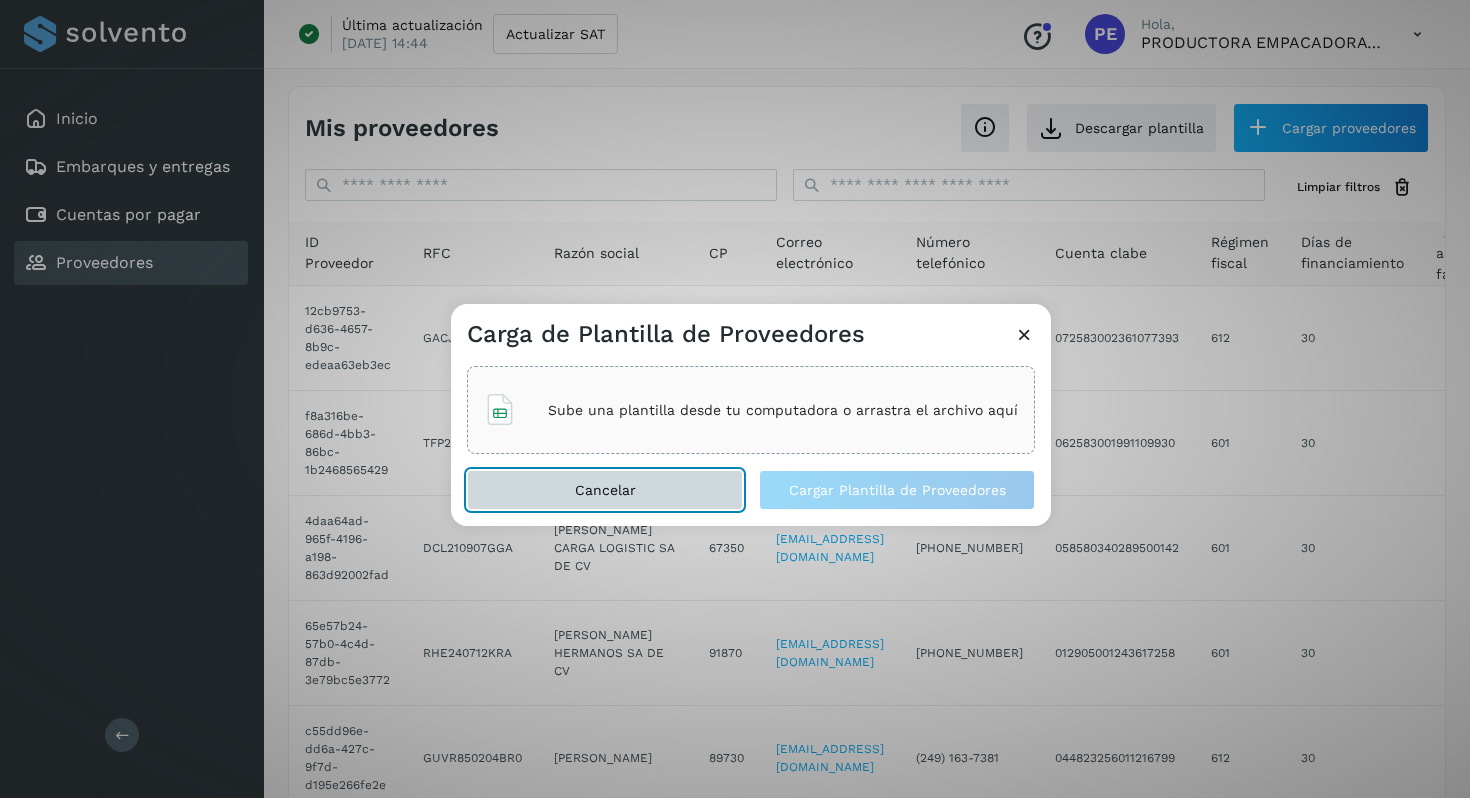 click on "Cancelar" 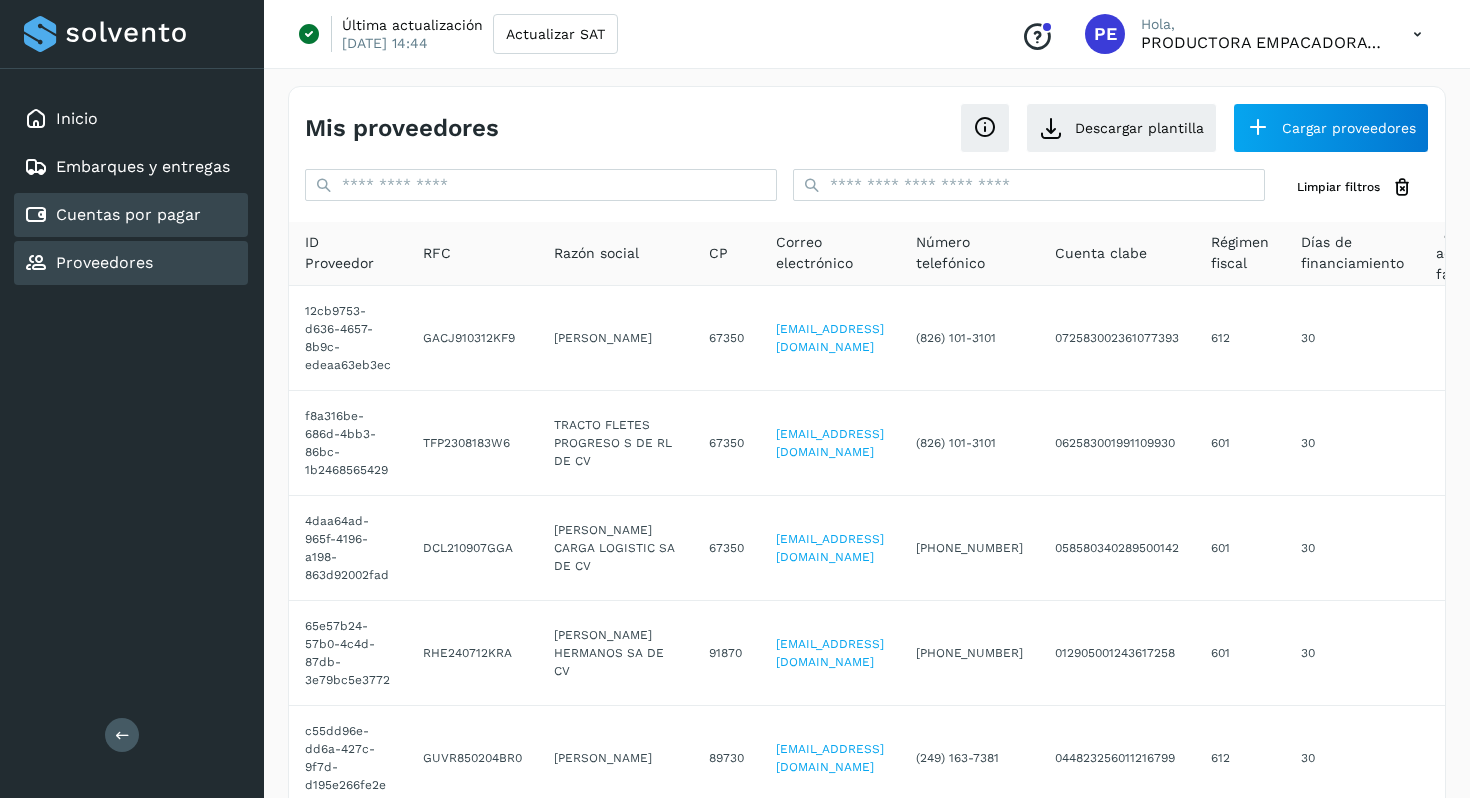 click on "Cuentas por pagar" at bounding box center (128, 214) 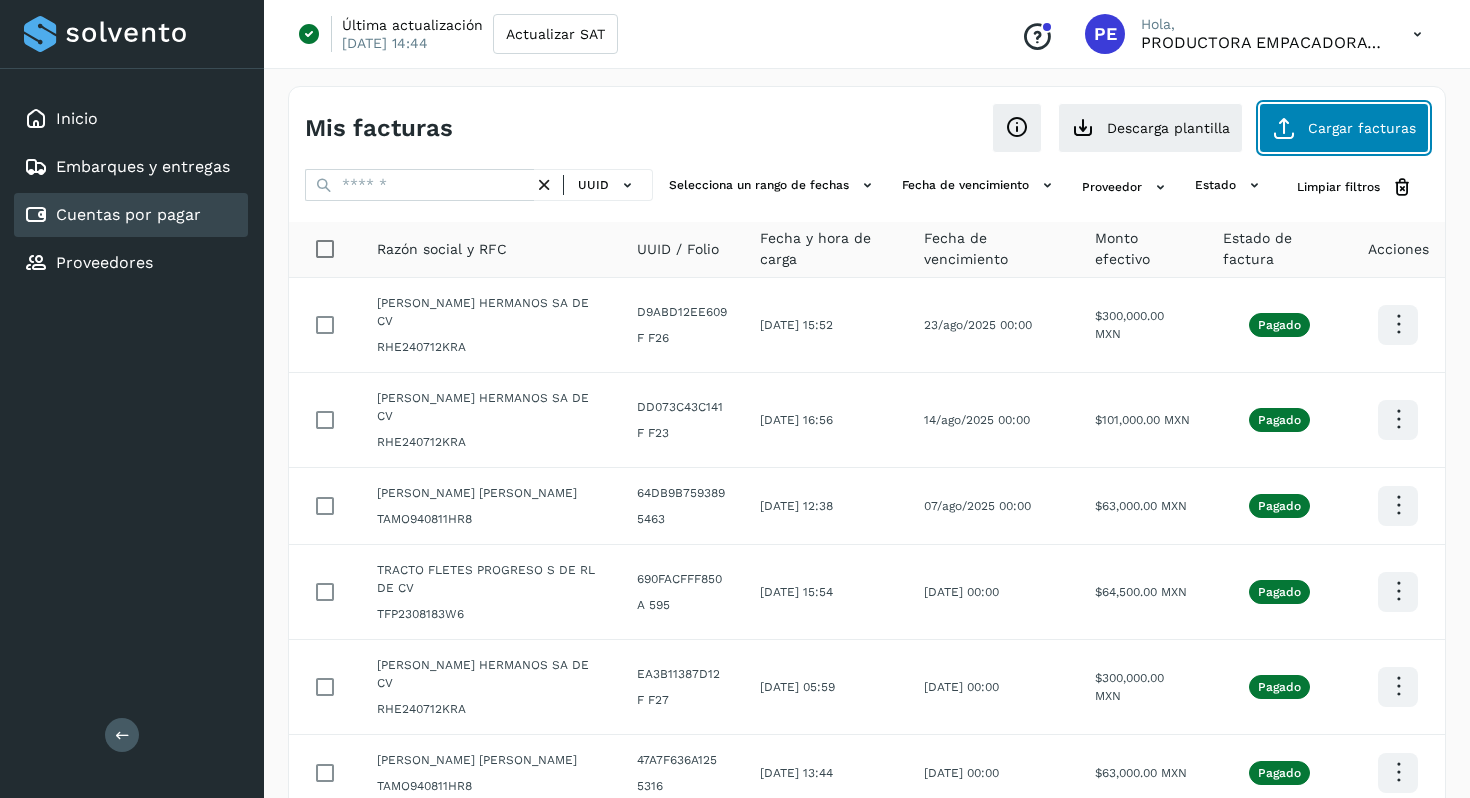 click on "Cargar facturas" 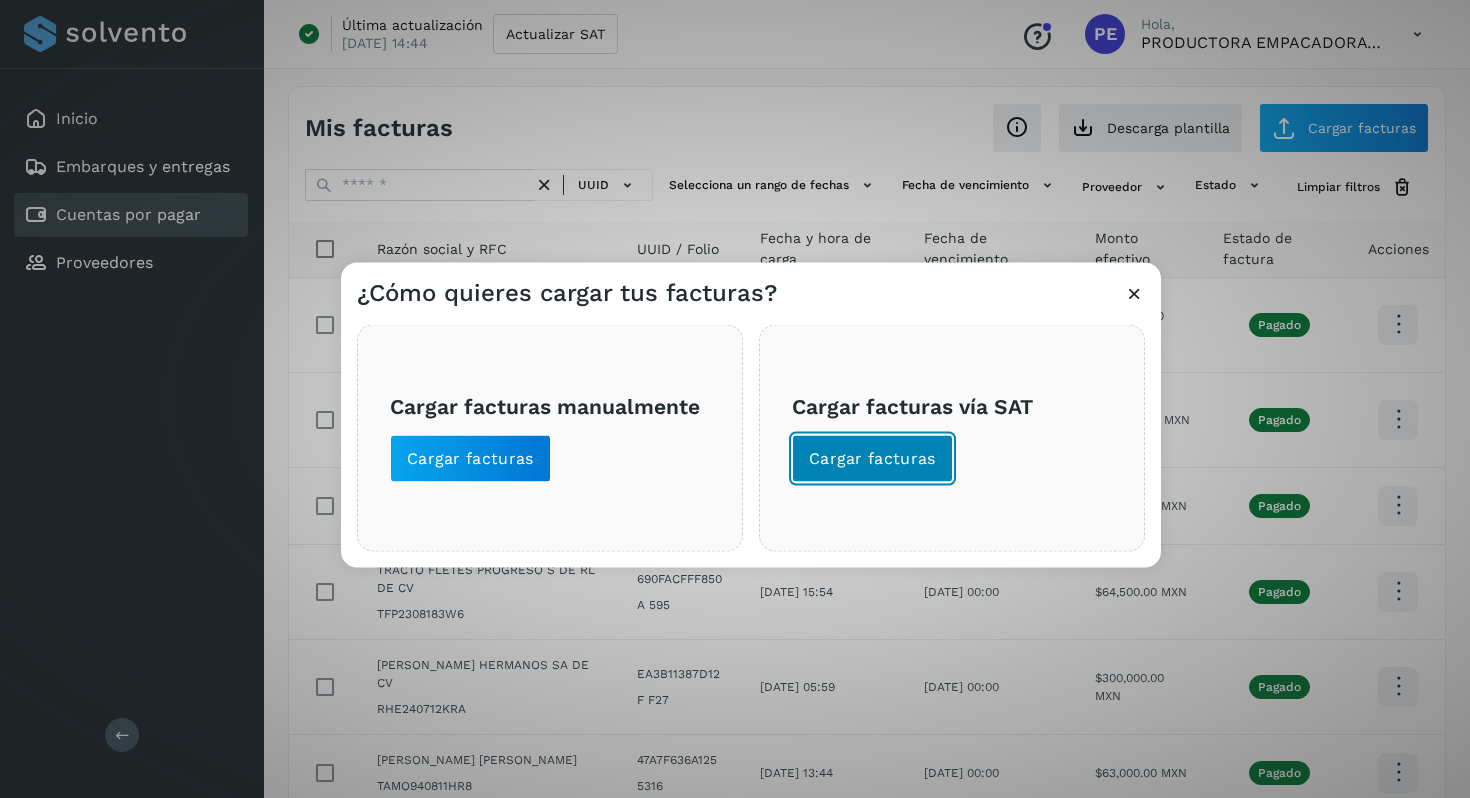 click on "Cargar facturas" 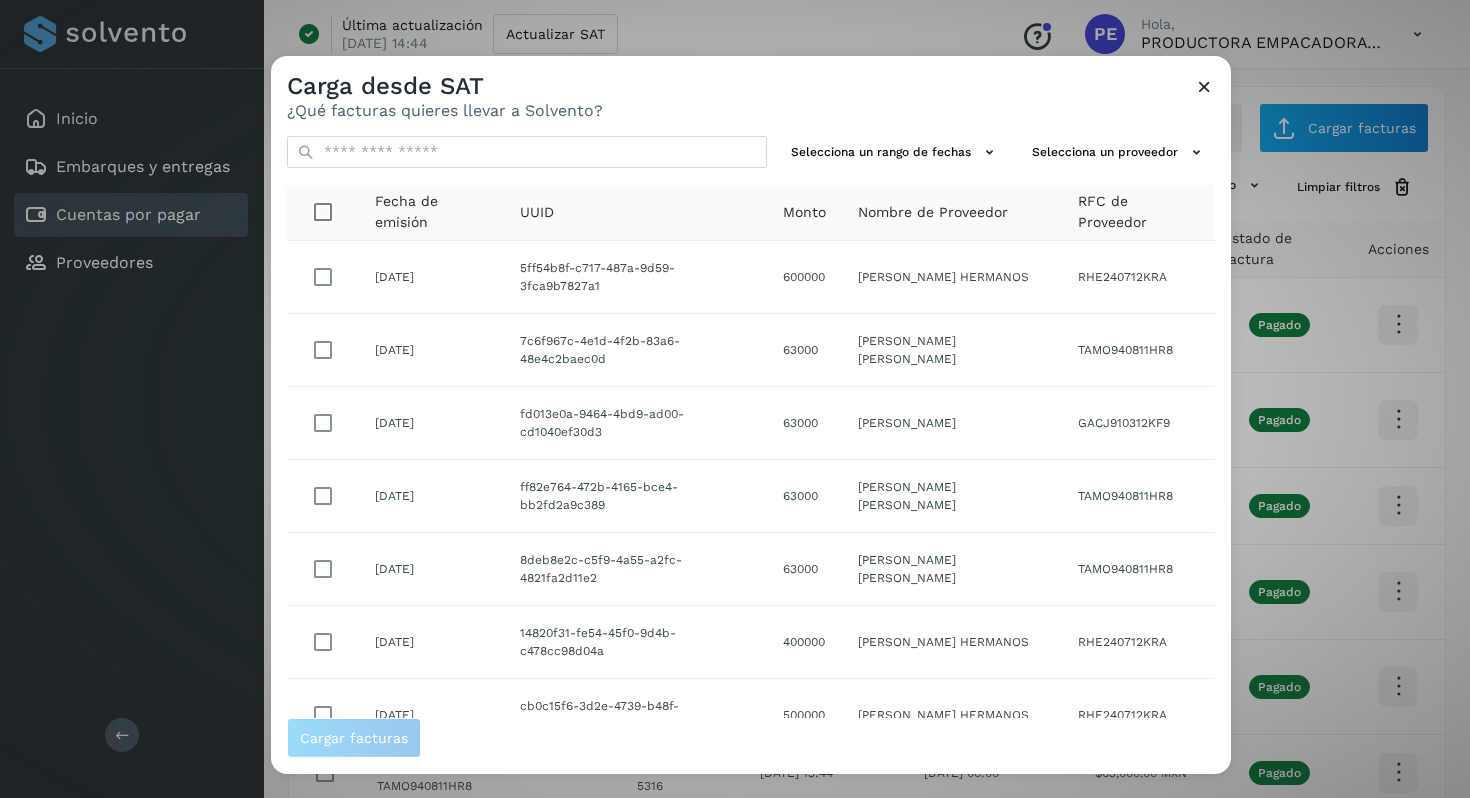 click on "Selecciona un rango de fechas  Selecciona un proveedor Fecha de emisión UUID Monto Nombre de Proveedor RFC de Proveedor [DATE] 5ff54b8f-c717-487a-9d59-3fca9b7827a1 600000 [PERSON_NAME] HERMANOS RHE240712KRA [DATE] 7c6f967c-4e1d-4f2b-83a6-48e4c2baec0d 63000 [PERSON_NAME] [PERSON_NAME] TAMO940811HR8 [DATE] fd013e0a-9464-4bd9-ad00-cd1040ef30d3 63000 [PERSON_NAME] GACJ910312KF9 [DATE] ff82e764-472b-4165-bce4-bb2fd2a9c389 63000 [PERSON_NAME] [PERSON_NAME] TAMO940811HR8 [DATE] 8deb8e2c-c5f9-4a55-a2fc-4821fa2d11e2 63000 [PERSON_NAME] [PERSON_NAME] TAMO940811HR8 [DATE] 14820f31-fe54-45f0-9d4b-c478cc98d04a 400000 [PERSON_NAME] HERMANOS RHE240712KRA [DATE] cb0c15f6-3d2e-4739-b48f-8de13ad006bd 500000 [PERSON_NAME] HERMANOS RHE240712KRA [DATE] ef240c0c-23fe-4d21-abd5-33fead8fe31a 70000 [PERSON_NAME] HERMANOS RHE240712KRA [DATE] 4293688a-86e3-44b2-93dc-b66b1e324166 104000 [PERSON_NAME] [PERSON_NAME] TAMO940811HR8 [DATE] ff55a75a-37ae-4d62-85c8-a74e67efe34a 60000 DALE CARGA LOGISTIC DCL210907GGA ** ** **" at bounding box center [751, 419] 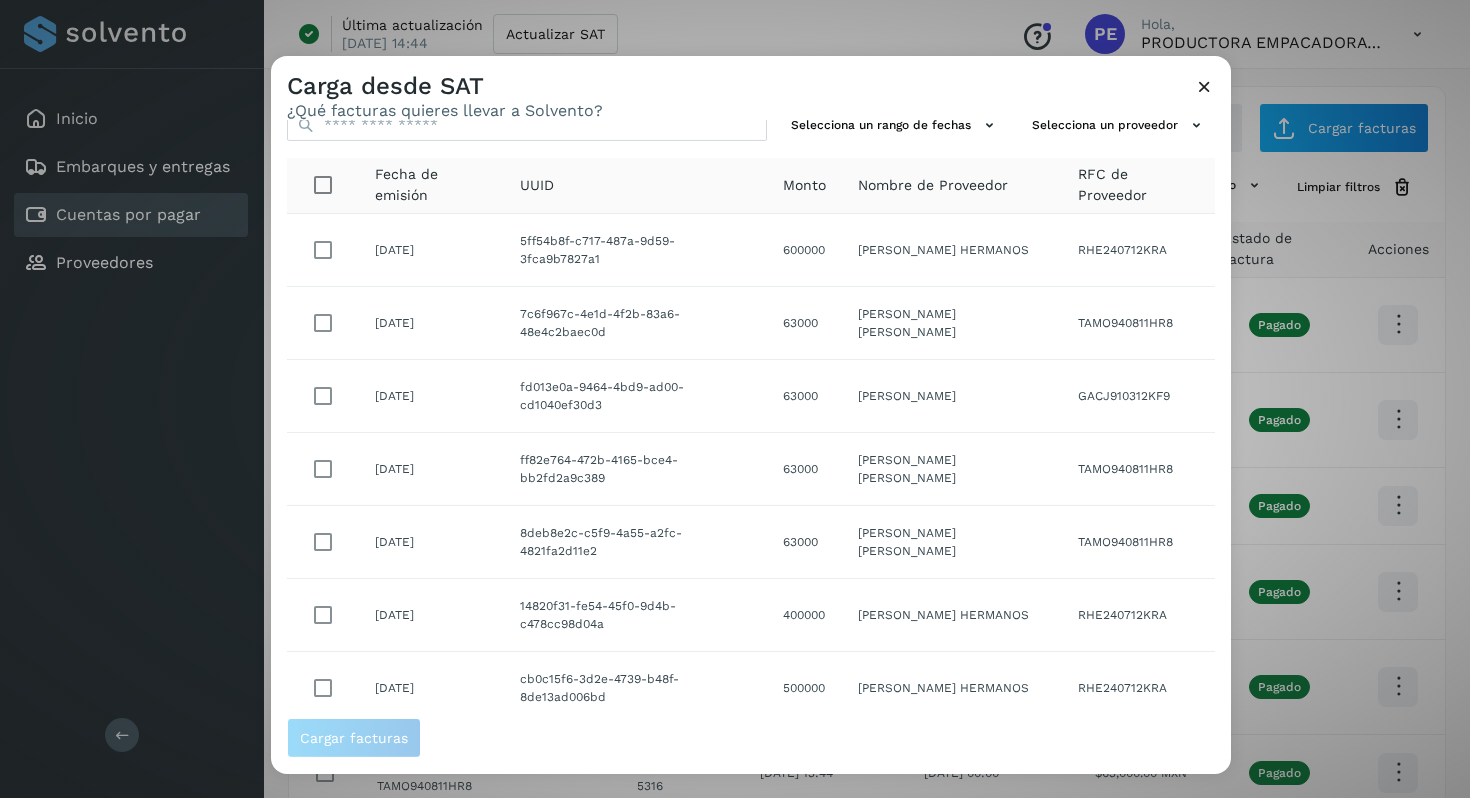 scroll, scrollTop: 0, scrollLeft: 0, axis: both 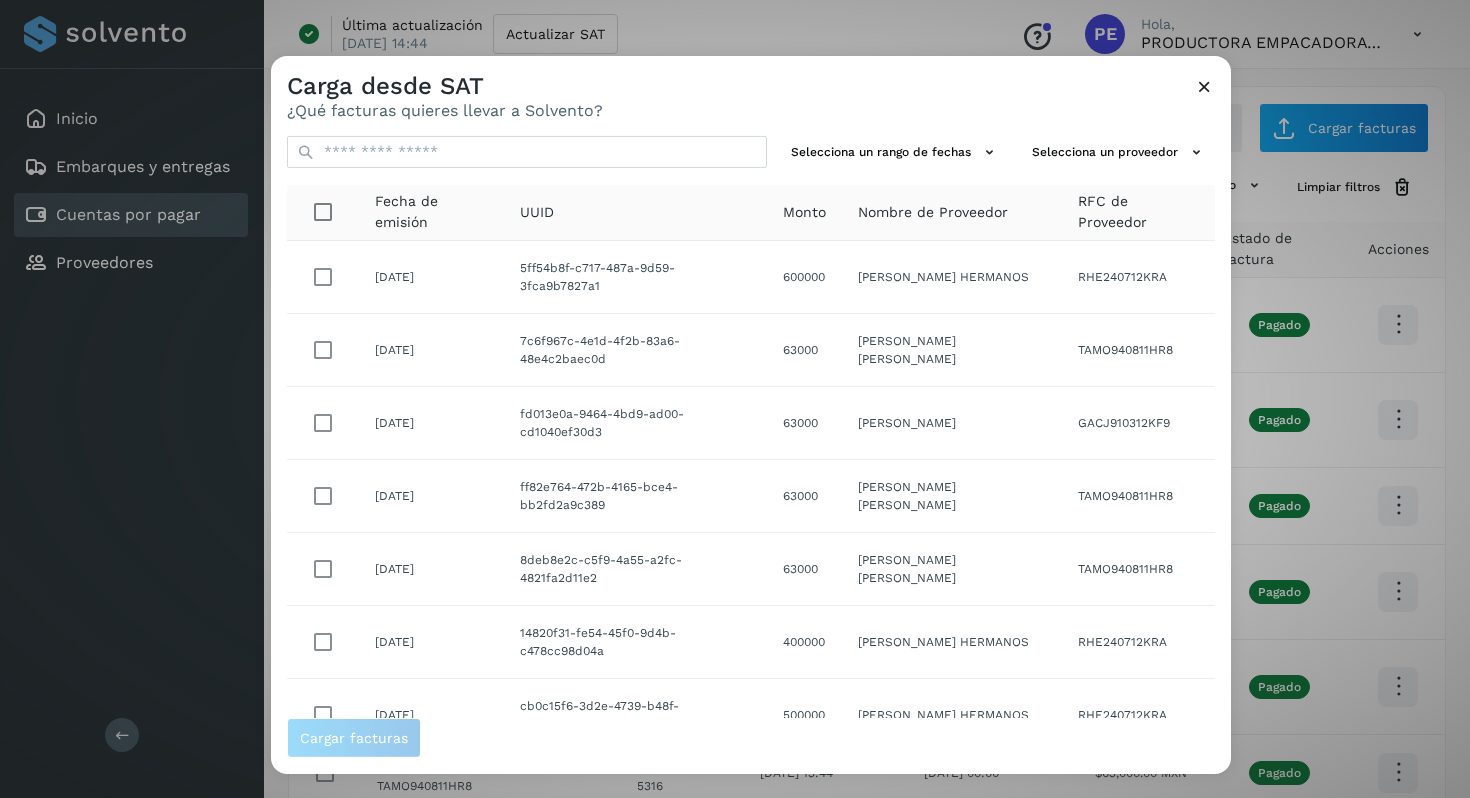 click at bounding box center (1204, 86) 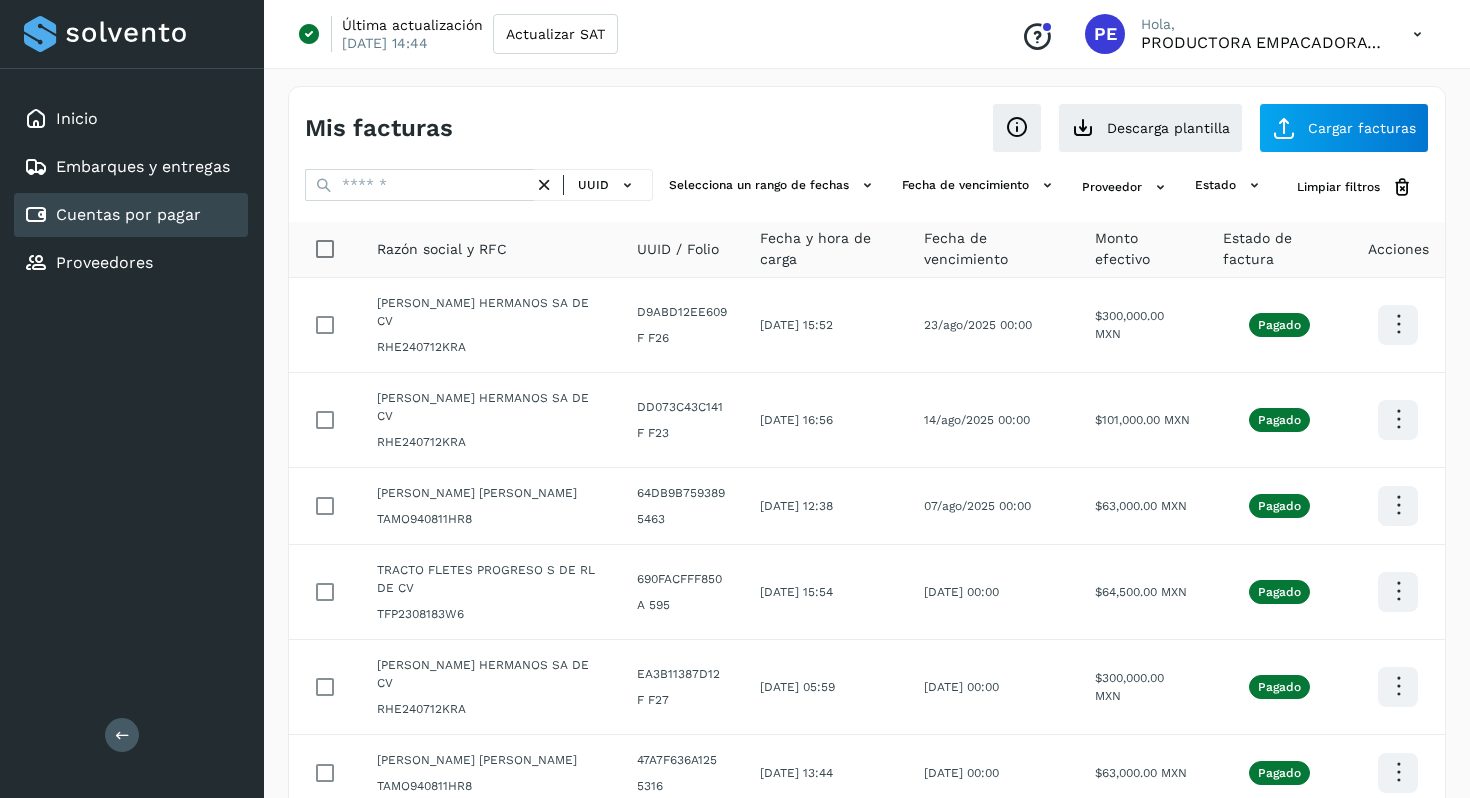 click on "Mis facturas
Ver instrucciones para cargar Facturas
Descarga plantilla Cargar facturas UUID Selecciona un rango de fechas
Selecciona el rango de fechas en el que se carga la factura.
Fecha de vencimiento
Selecciona rango de fechas cuando vence la factura
Proveedor estado Limpiar filtros Razón social y RFC UUID / Folio Fecha y hora de carga Fecha de vencimiento Monto efectivo Estado de factura Acciones [PERSON_NAME] HERMANOS SA DE CV RHE240712KRA D9ABD12EE609 F F26 [DATE] 15:52 [DATE] 00:00 $300,000.00 MXN Pagado [PERSON_NAME] HERMANOS SA DE CV RHE240712KRA DD073C43C141 F F23 [DATE] 16:56 [DATE] 00:00 $101,000.00 MXN Pagado [PERSON_NAME] [PERSON_NAME] TAMO940811HR8 64DB9B759389 5463 [DATE] 12:38 [DATE] 00:00 $63,000.00 MXN Pagado TRACTO FLETES PROGRESO S DE RL DE CV TFP2308183W6 690FACFFF850 A 595 [DATE] 15:54 [DATE] 00:00 Pagado F F27" at bounding box center (867, 648) 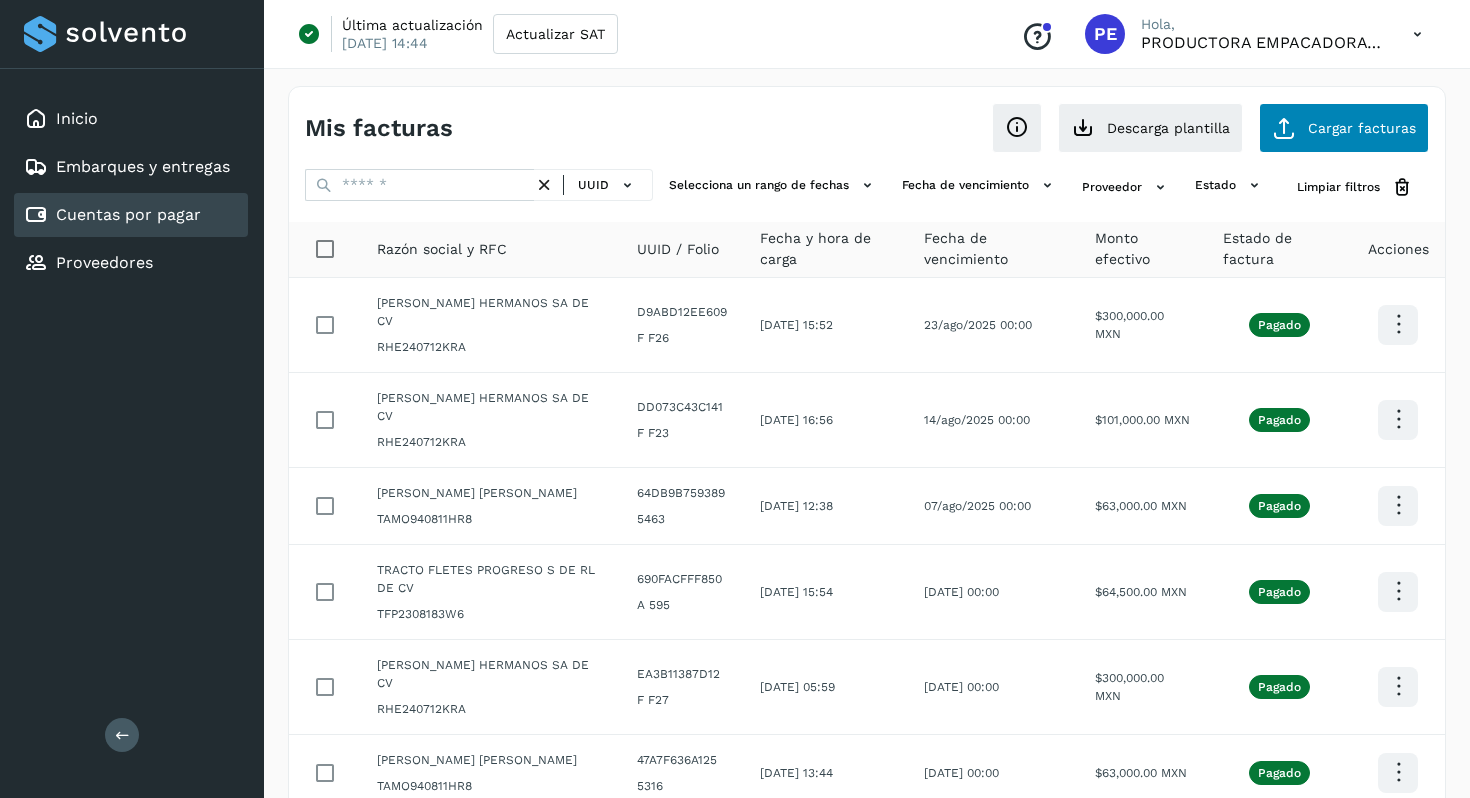 drag, startPoint x: 1468, startPoint y: 115, endPoint x: 1383, endPoint y: 105, distance: 85.58621 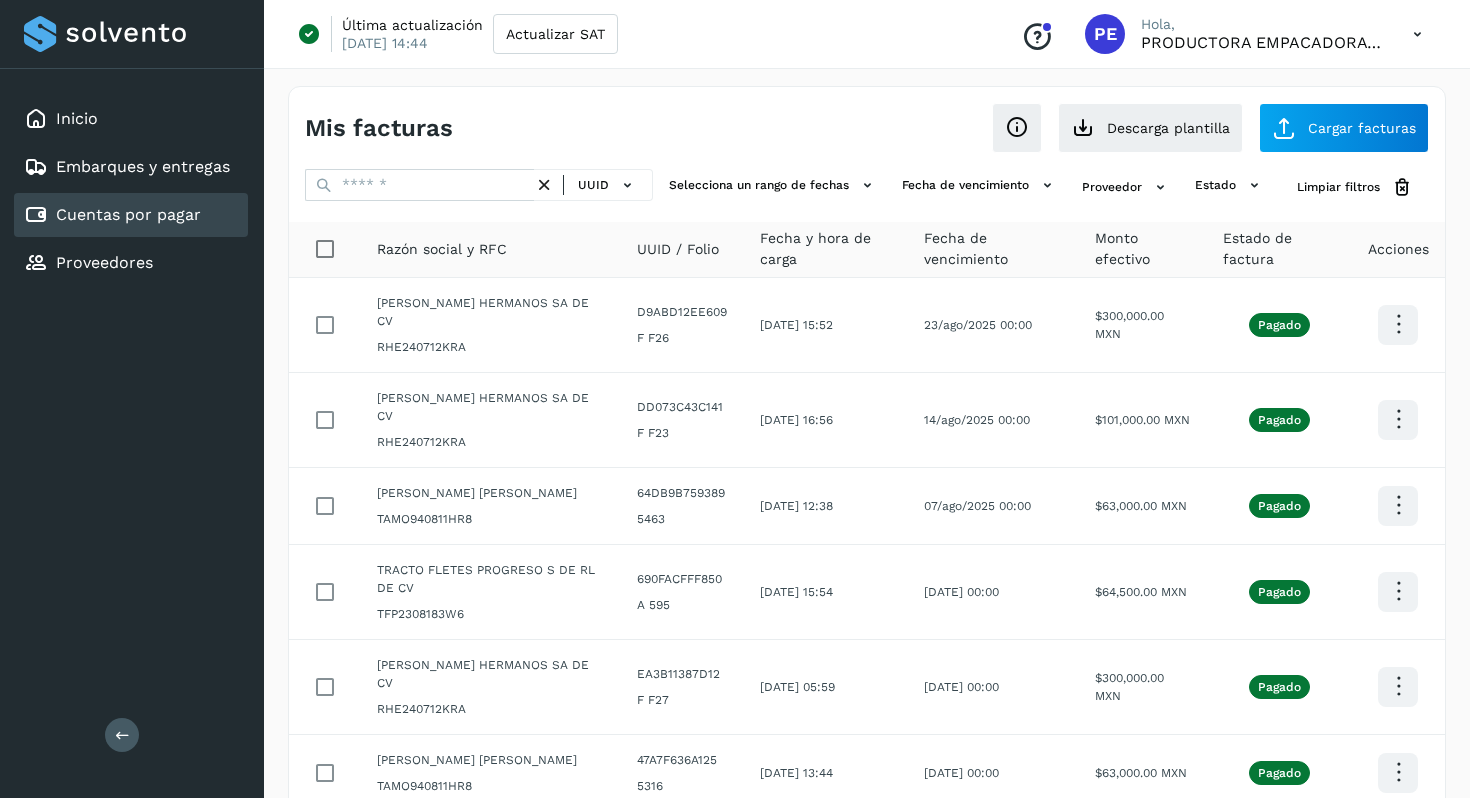 click at bounding box center [1417, 34] 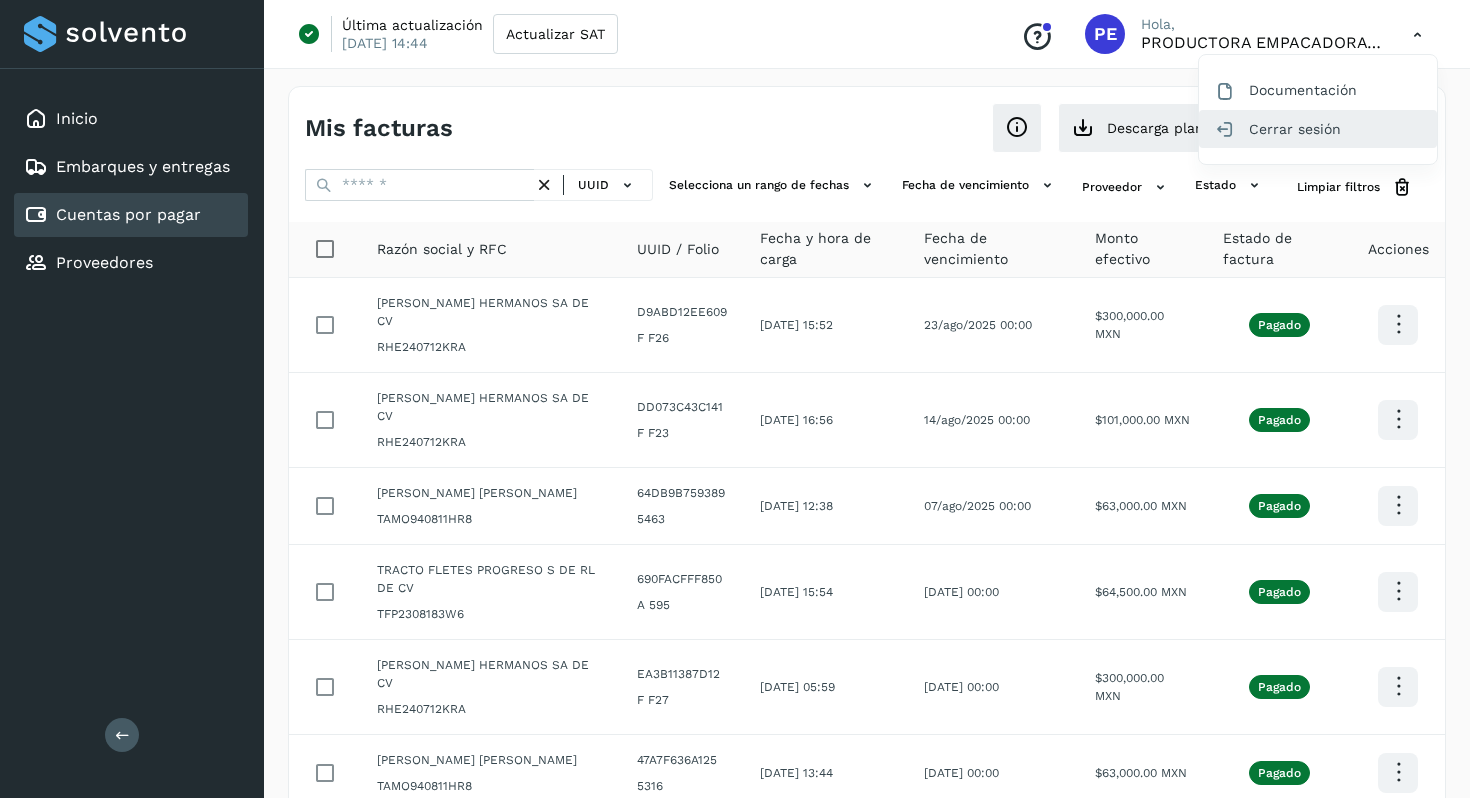 click on "Cerrar sesión" 